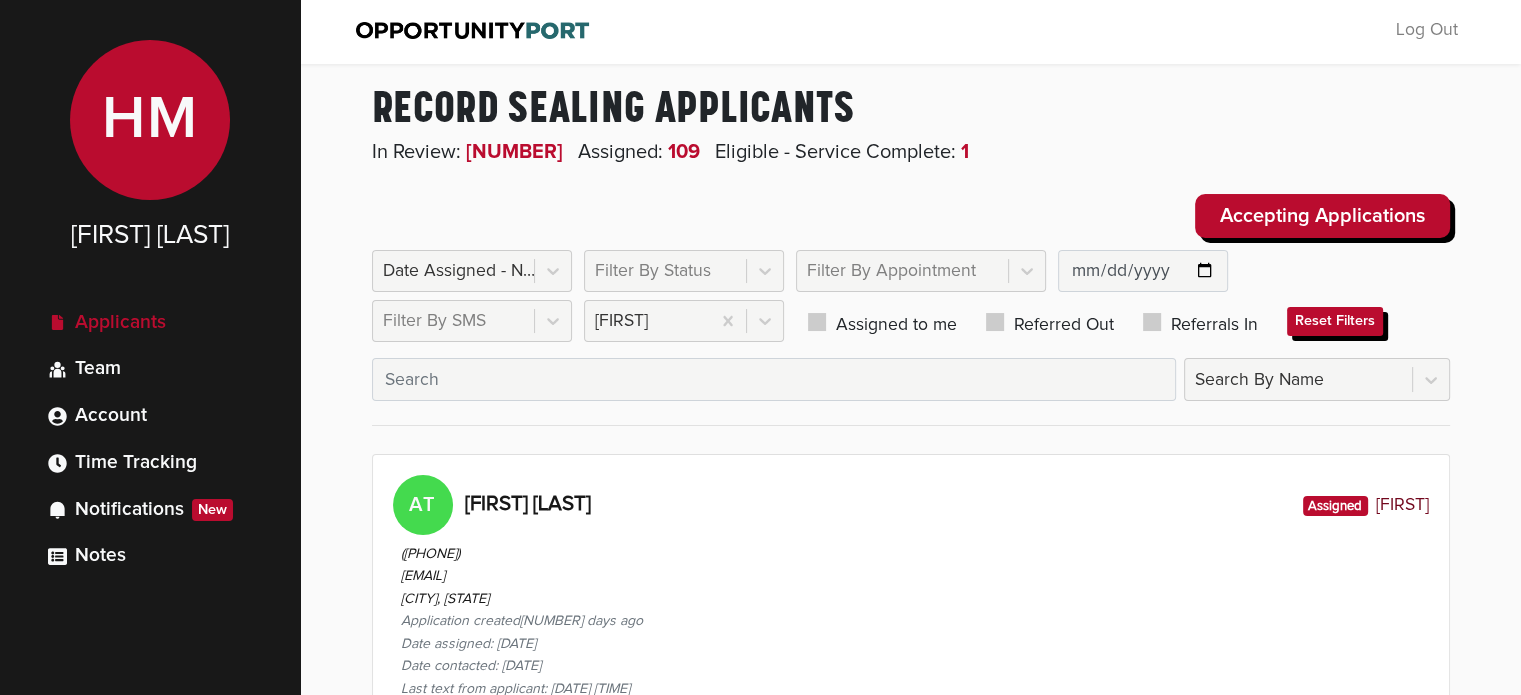 scroll, scrollTop: 0, scrollLeft: 0, axis: both 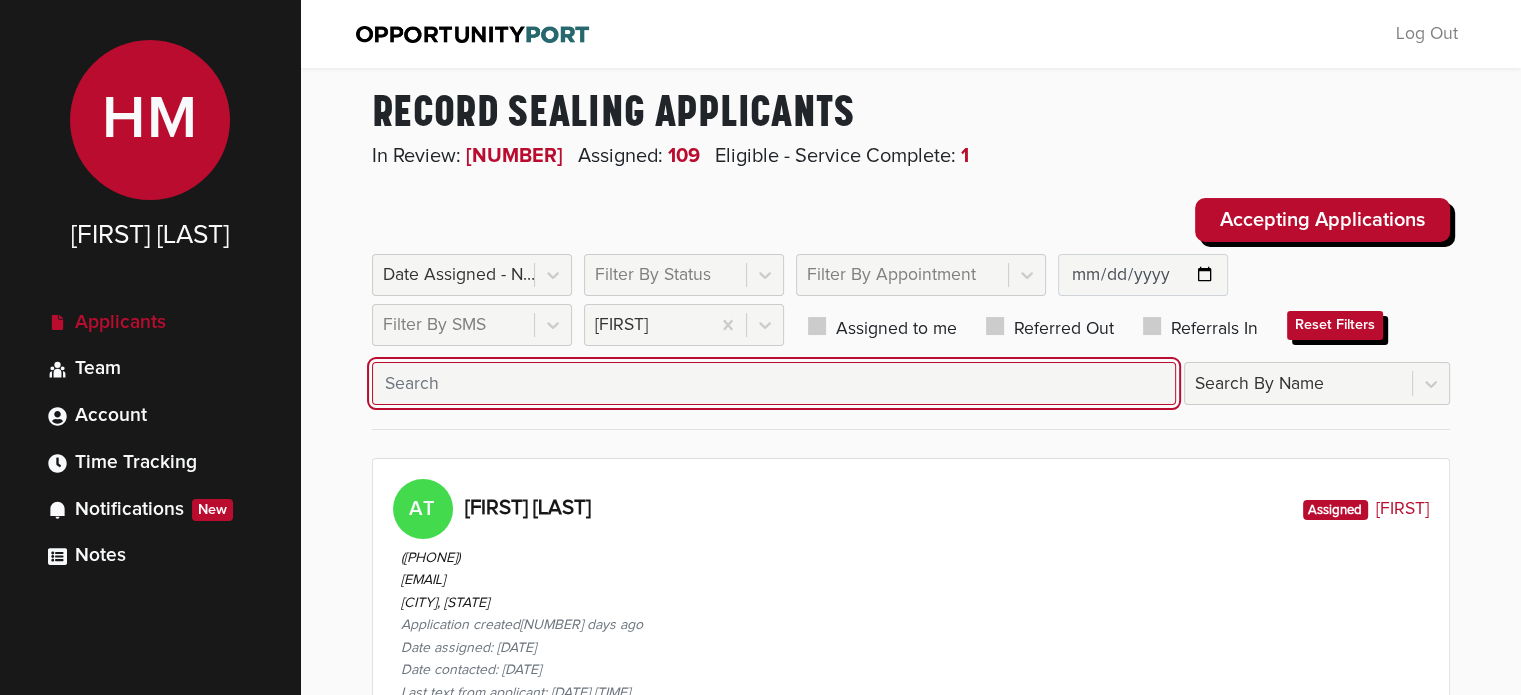 click at bounding box center (774, 383) 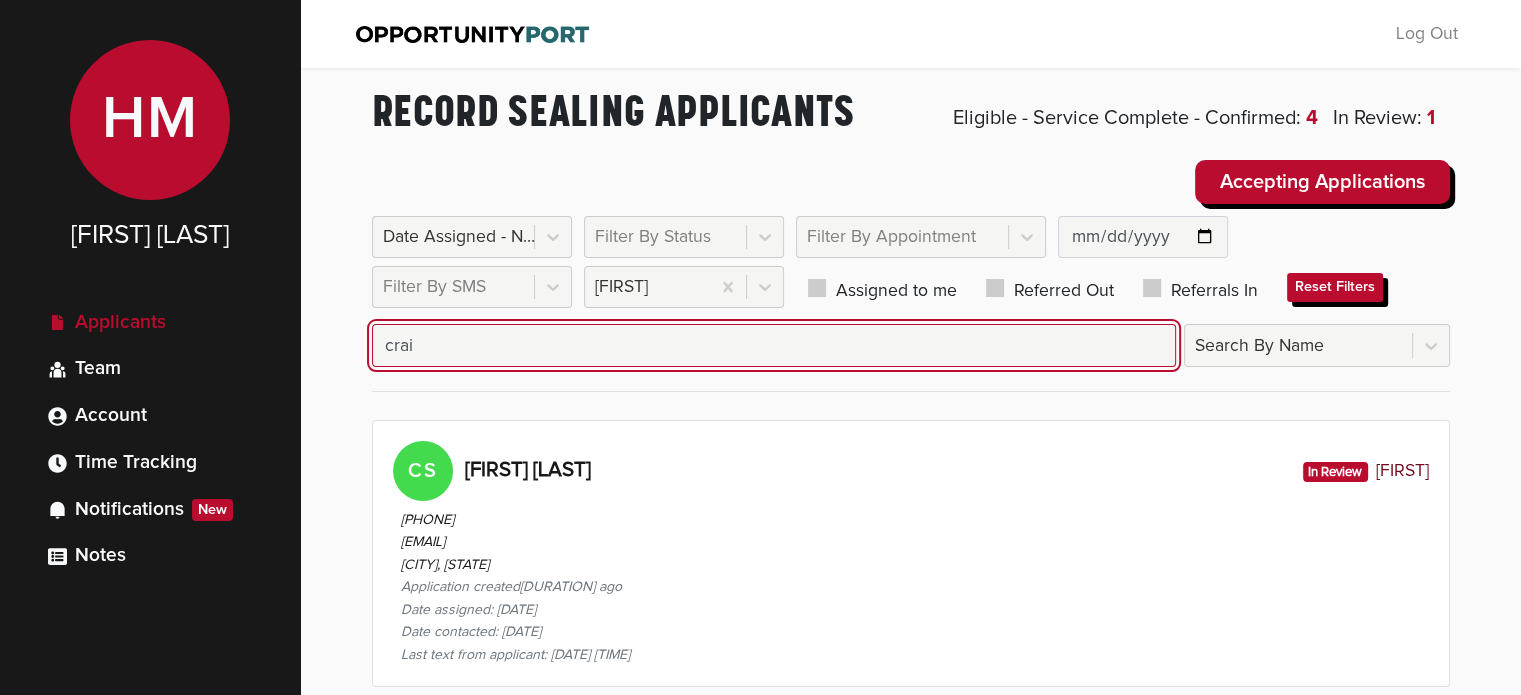 type on "crai" 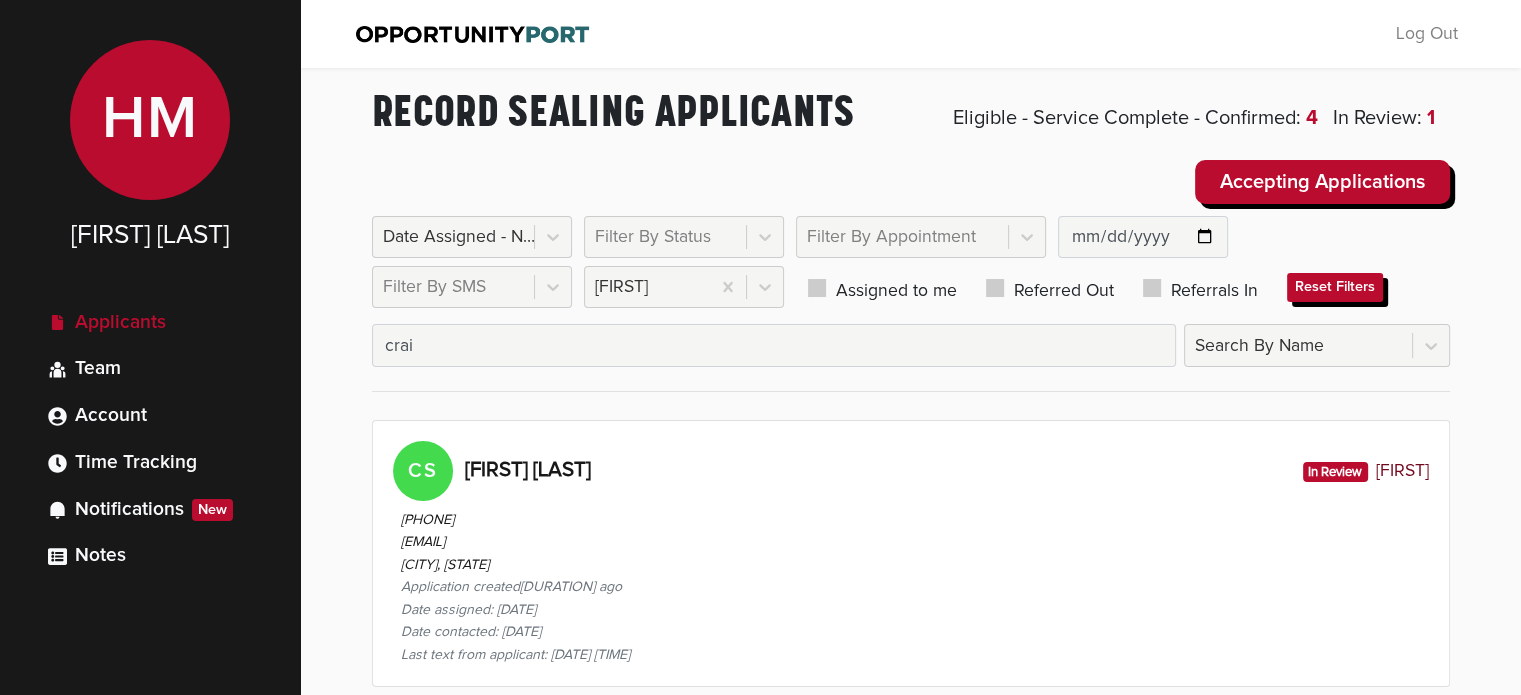 click on "[EMAIL]" at bounding box center (515, 542) 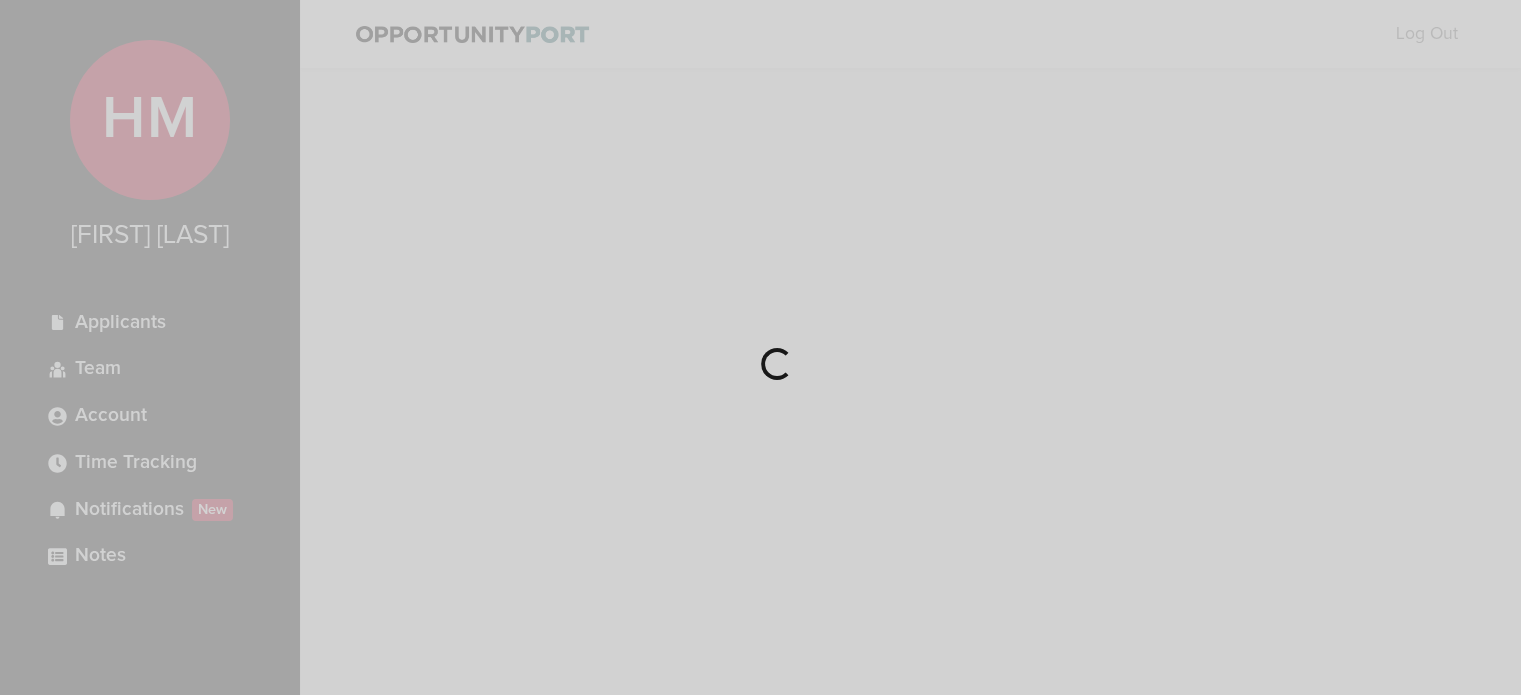 scroll, scrollTop: 0, scrollLeft: 0, axis: both 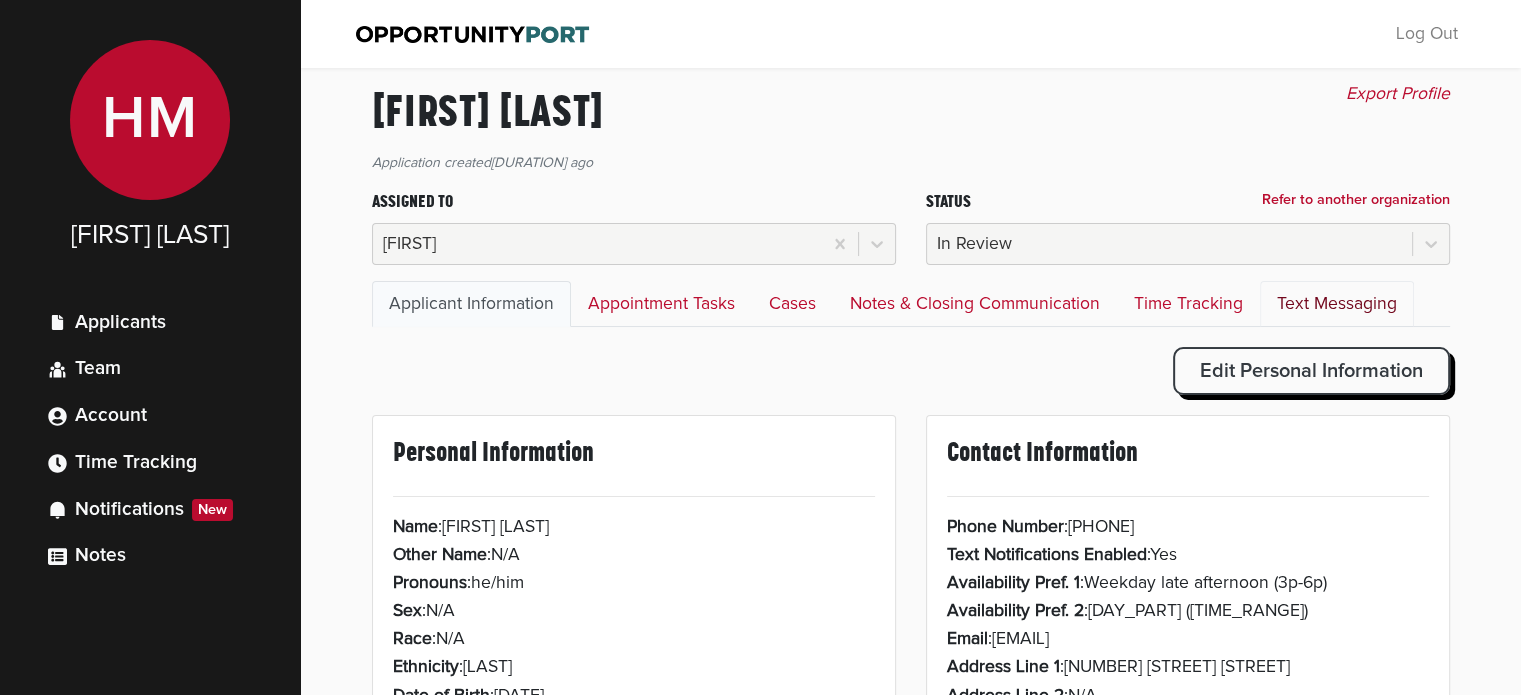 click on "Text Messaging" at bounding box center [1337, 304] 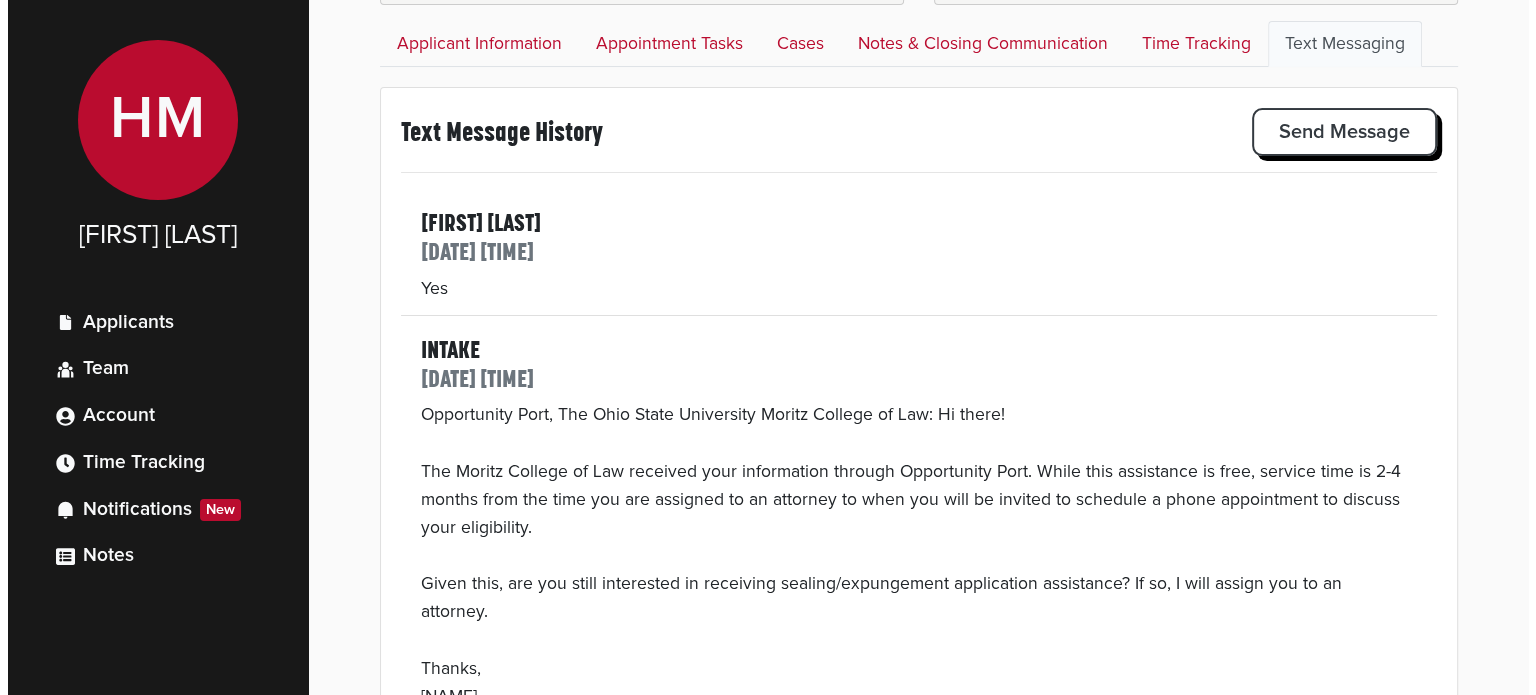 scroll, scrollTop: 262, scrollLeft: 0, axis: vertical 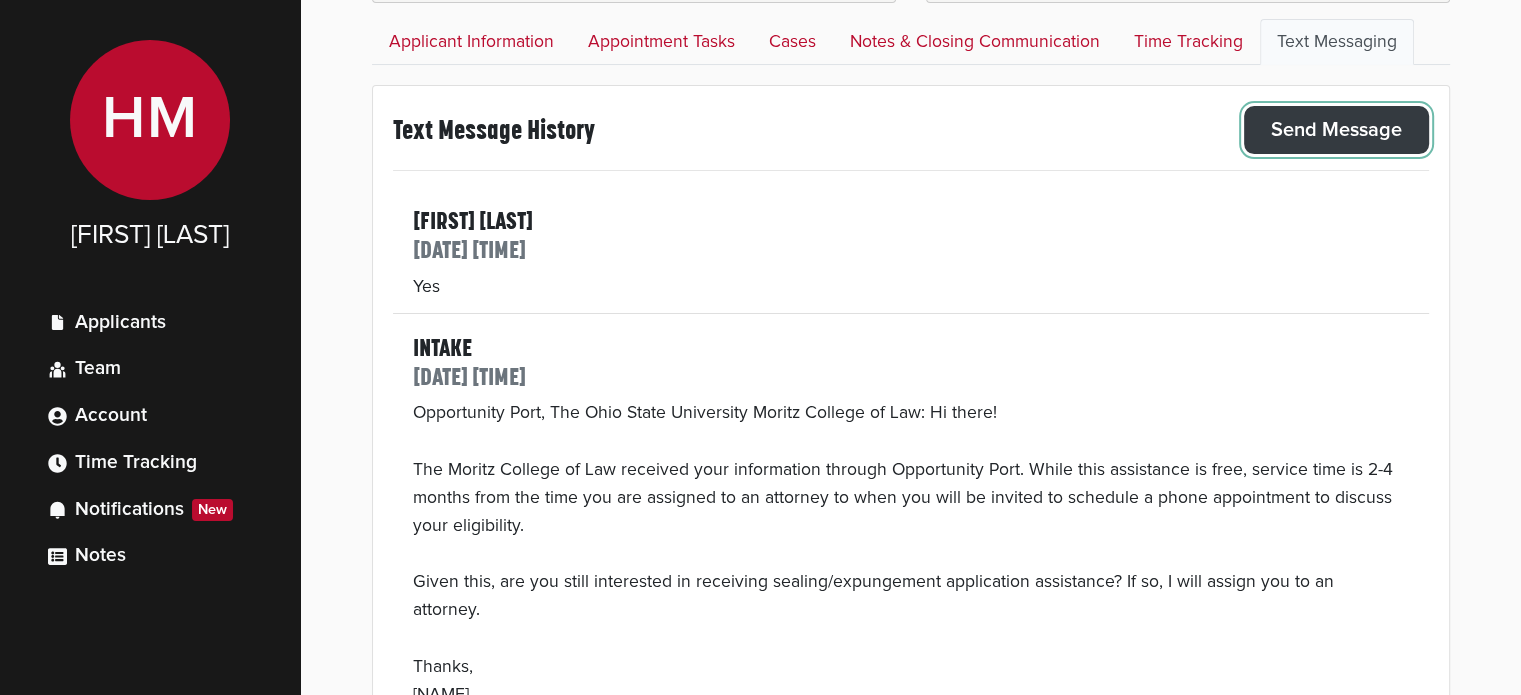 click on "Send Message" at bounding box center (1336, 130) 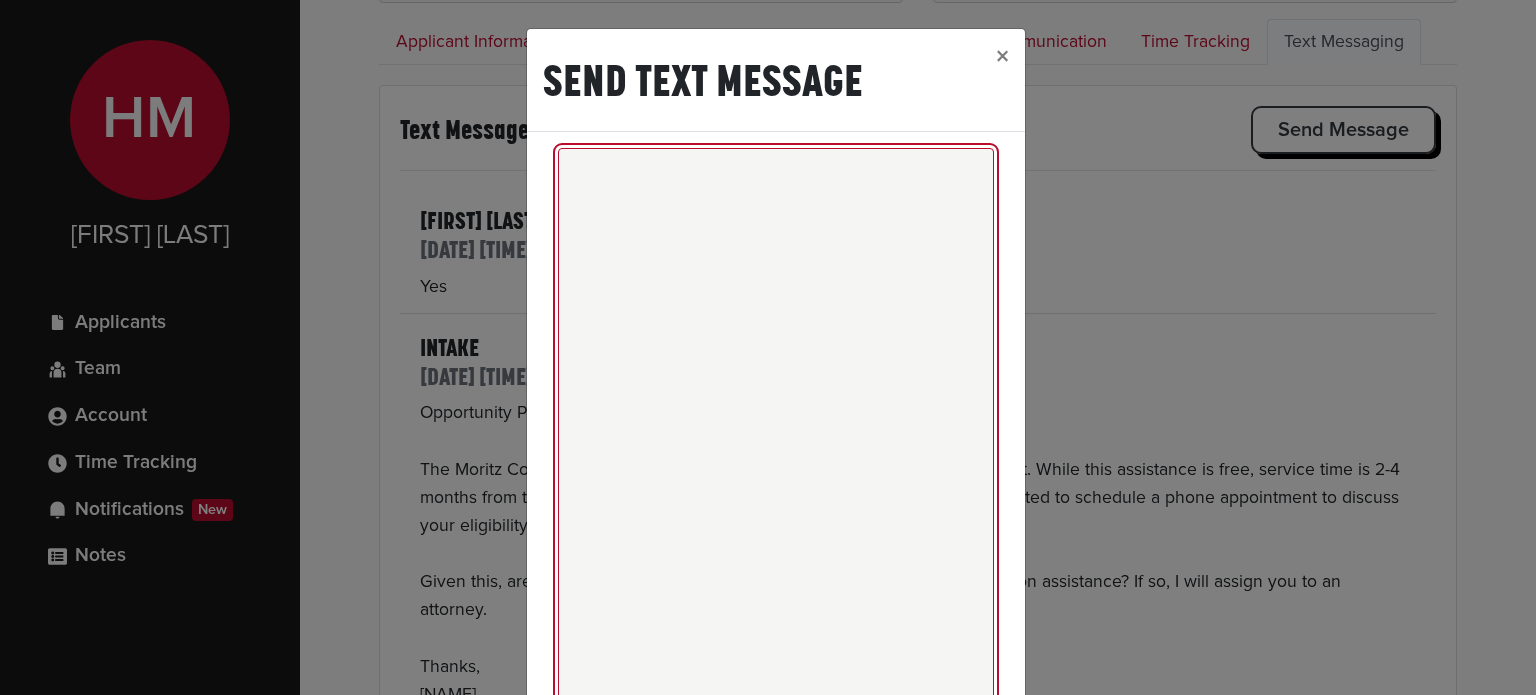 click at bounding box center (776, 436) 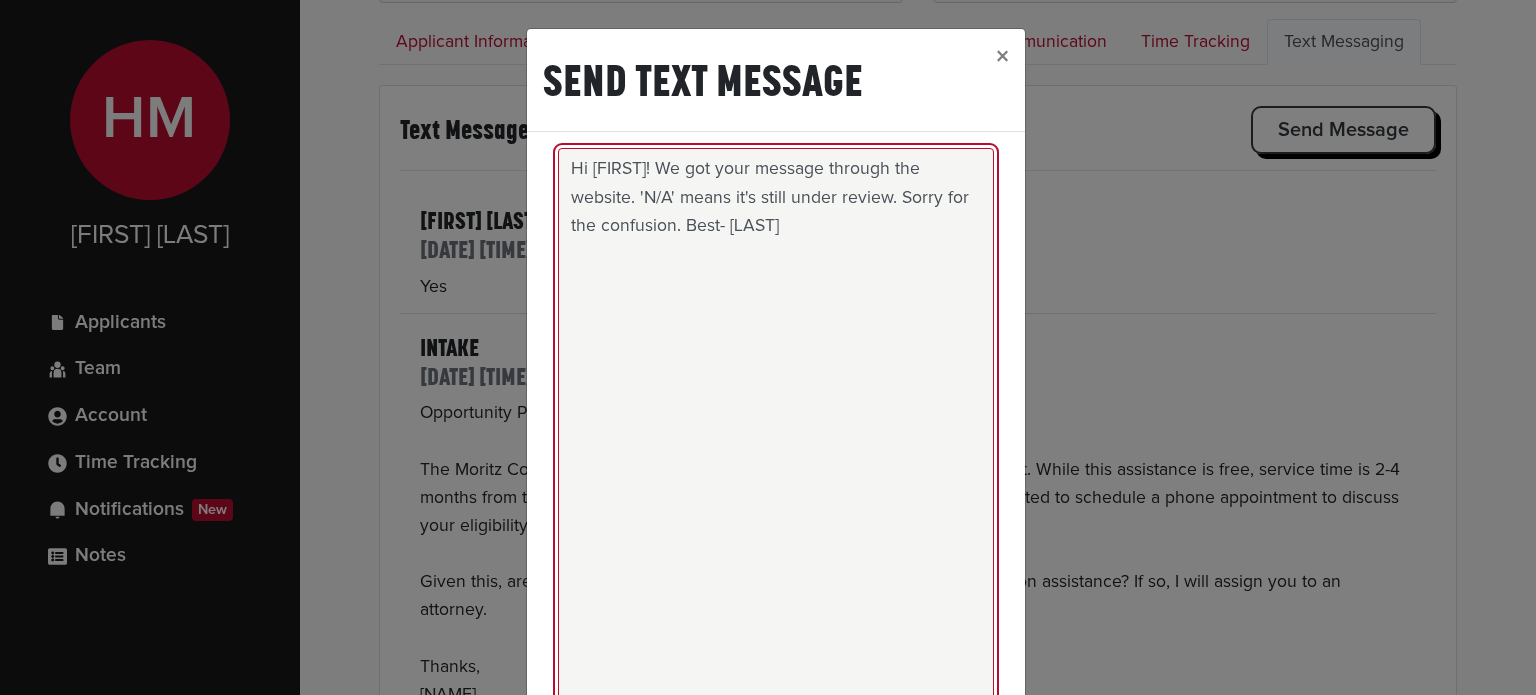 click on "Hi [FIRST]! We got your message through the website. 'N/A' means it's still under review. Sorry for the confusion. Best- [LAST]" at bounding box center [776, 436] 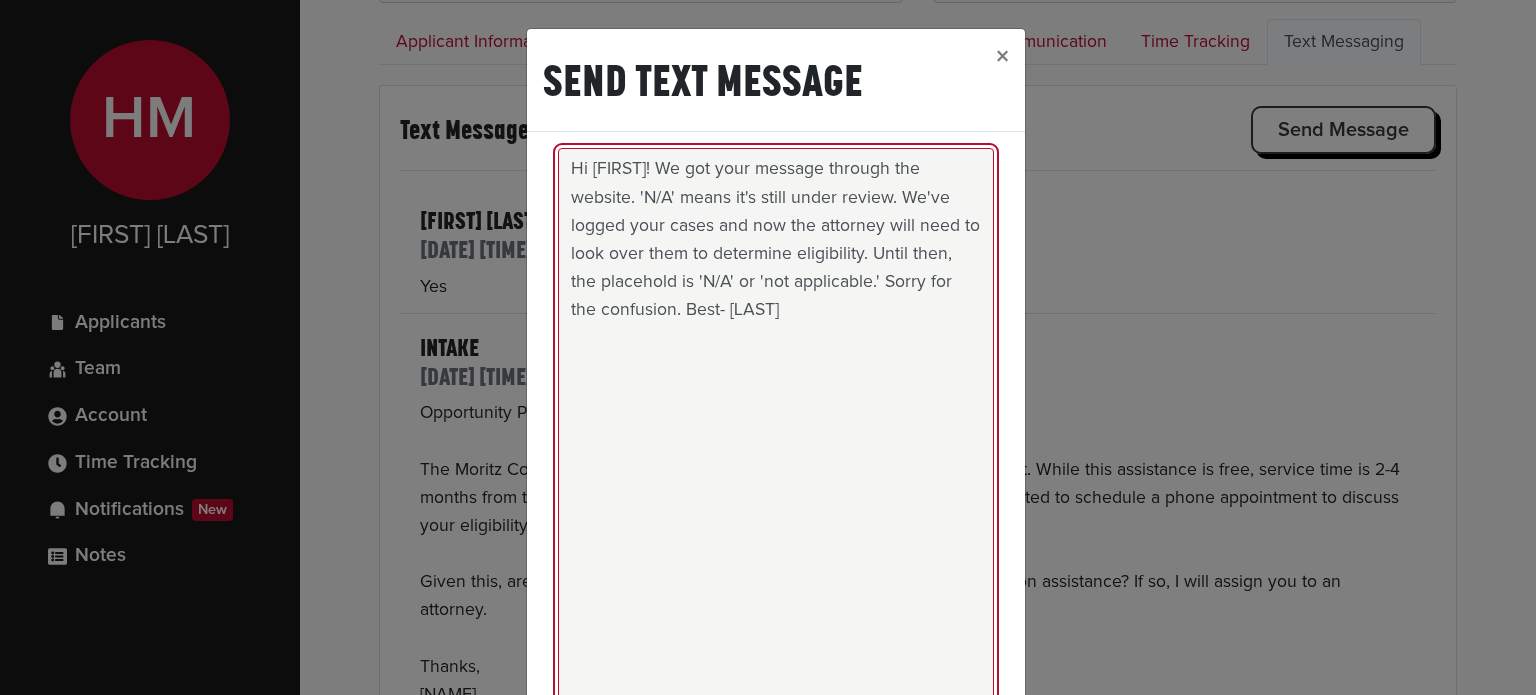 click on "Hi [FIRST]! We got your message through the website. 'N/A' means it's still under review. We've logged your cases and now the attorney will need to look over them to determine eligibility. Until then, the placehold is 'N/A' or 'not applicable.' Sorry for the confusion. Best- [LAST]" at bounding box center (776, 436) 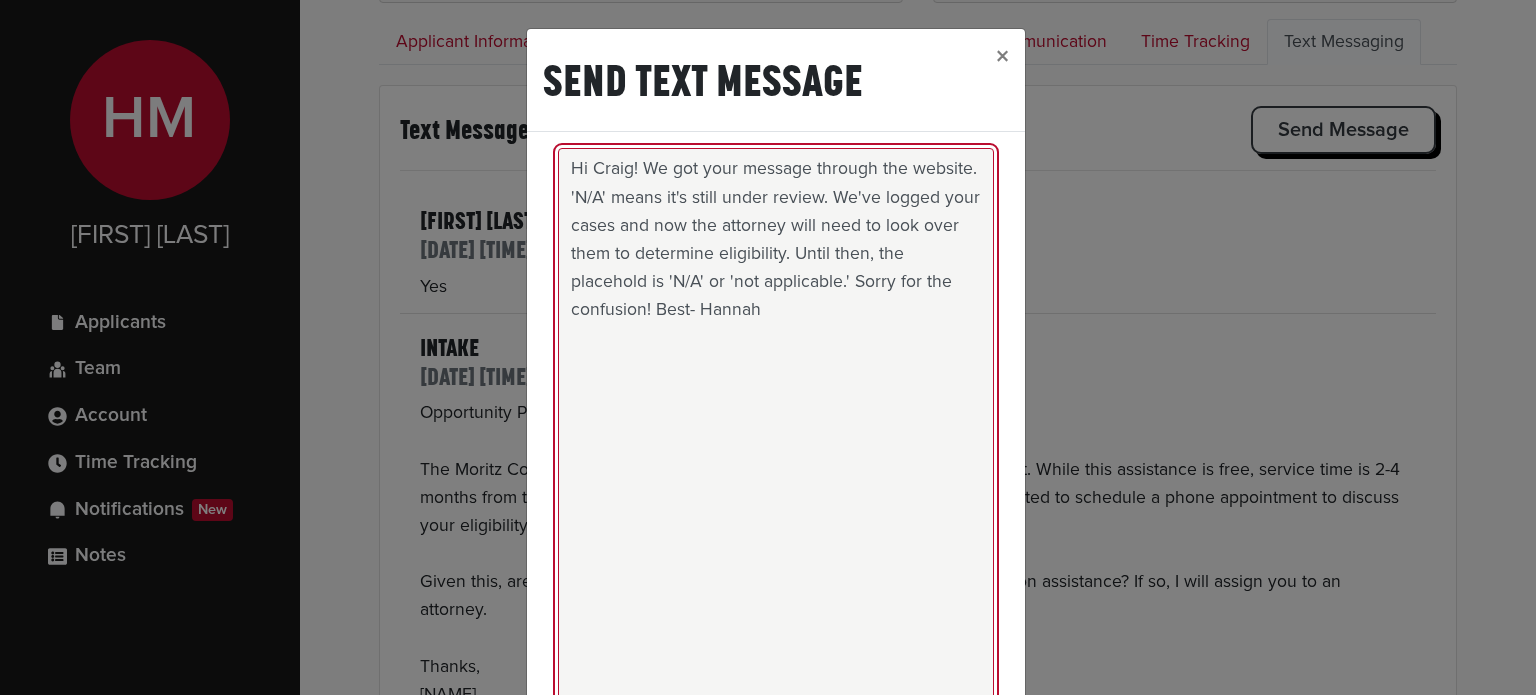 click on "Hi Craig! We got your message through the website. 'N/A' means it's still under review. We've logged your cases and now the attorney will need to look over them to determine eligibility. Until then, the placehold is 'N/A' or 'not applicable.' Sorry for the confusion! Best- Hannah" at bounding box center [776, 436] 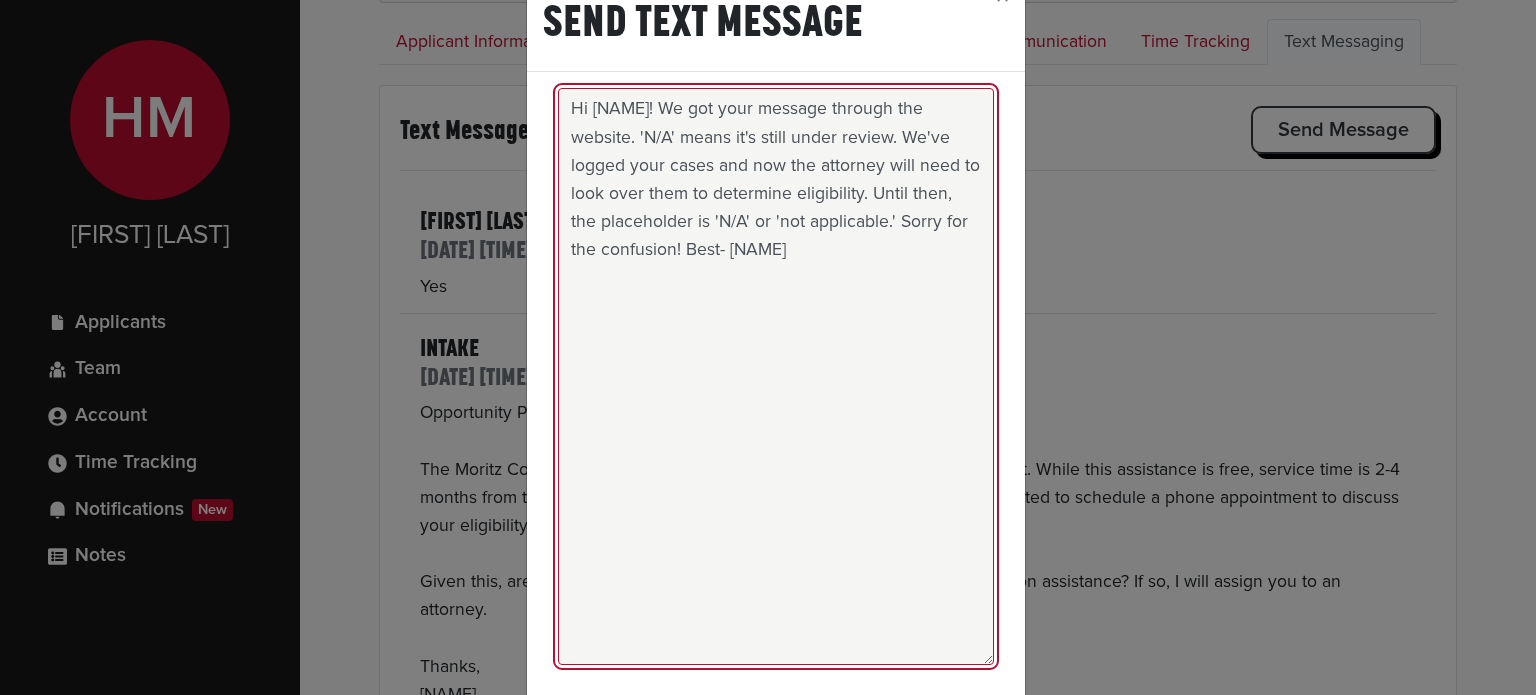 scroll, scrollTop: 60, scrollLeft: 0, axis: vertical 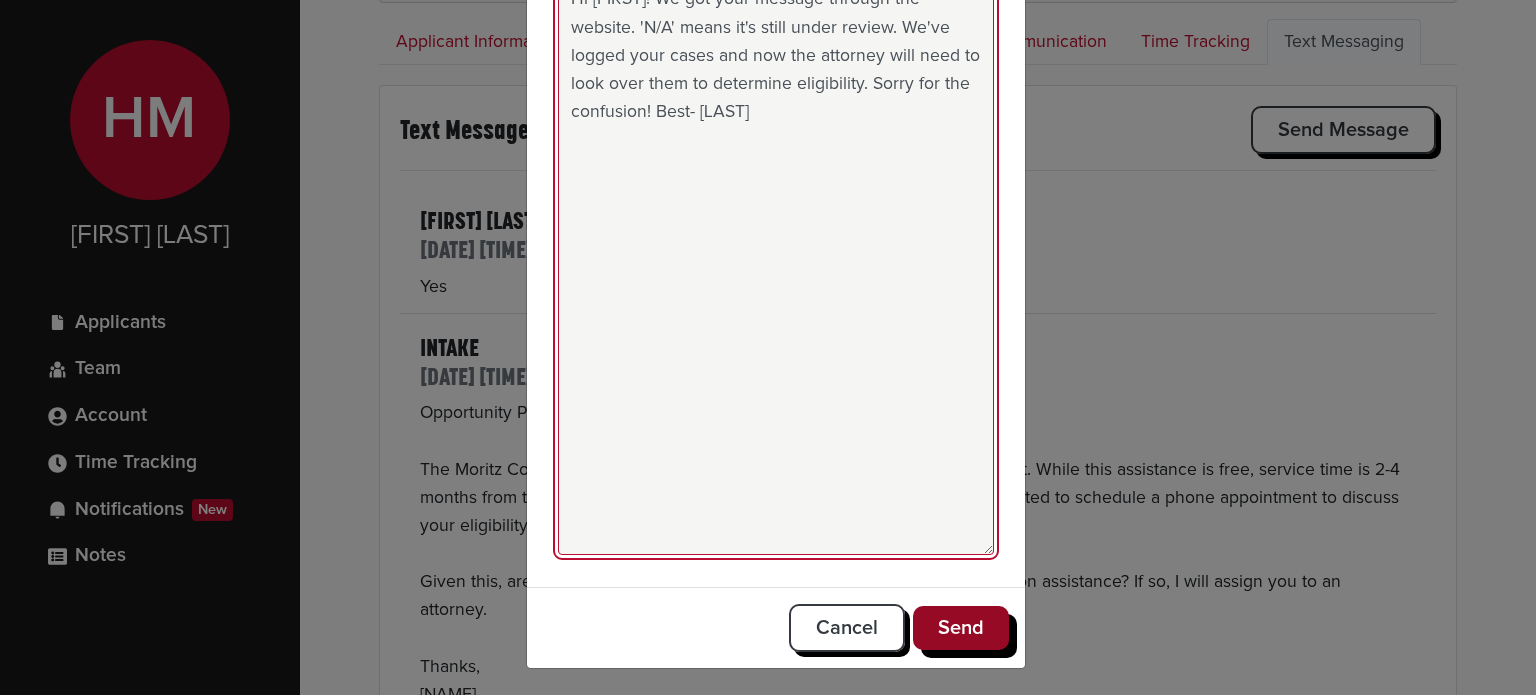 type on "Hi [FIRST]! We got your message through the website. 'N/A' means it's still under review. We've logged your cases and now the attorney will need to look over them to determine eligibility. Sorry for the confusion! Best- [LAST]" 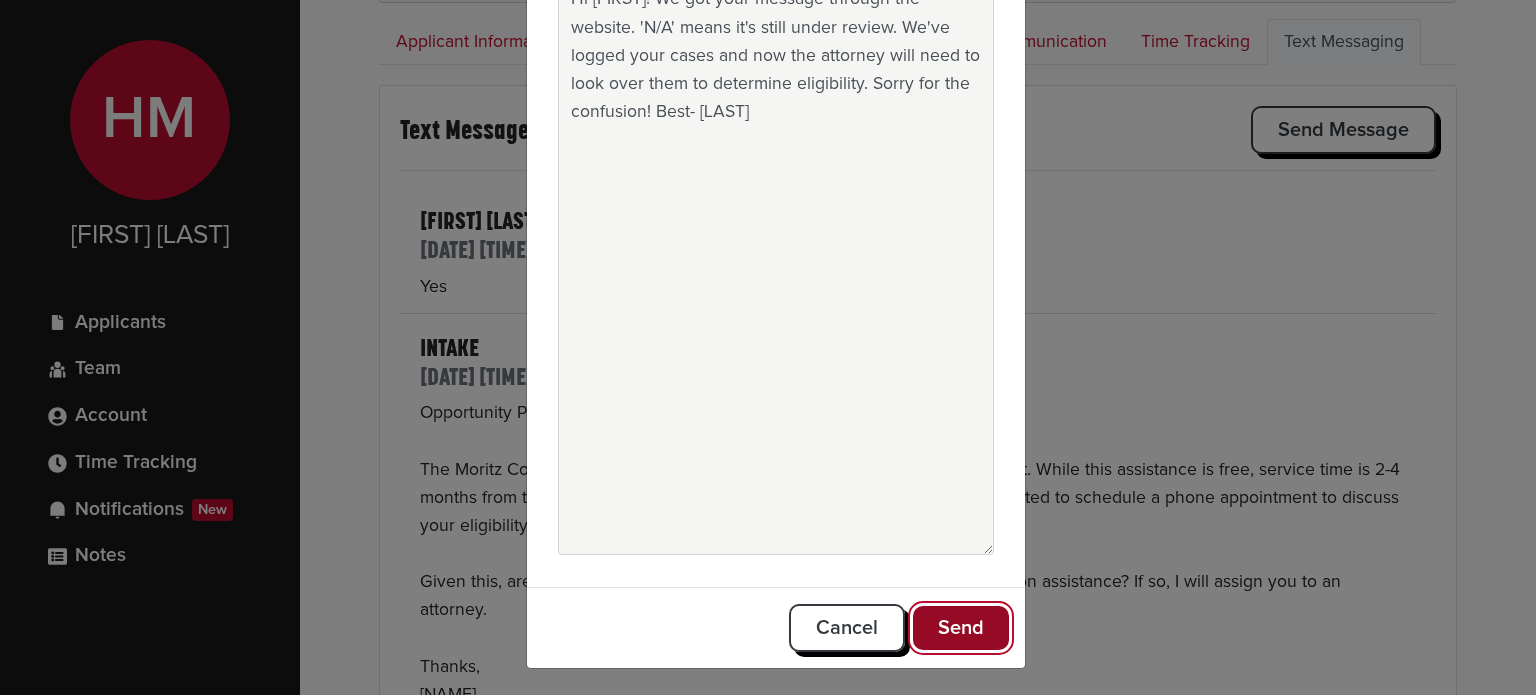 click on "Send" at bounding box center (961, 628) 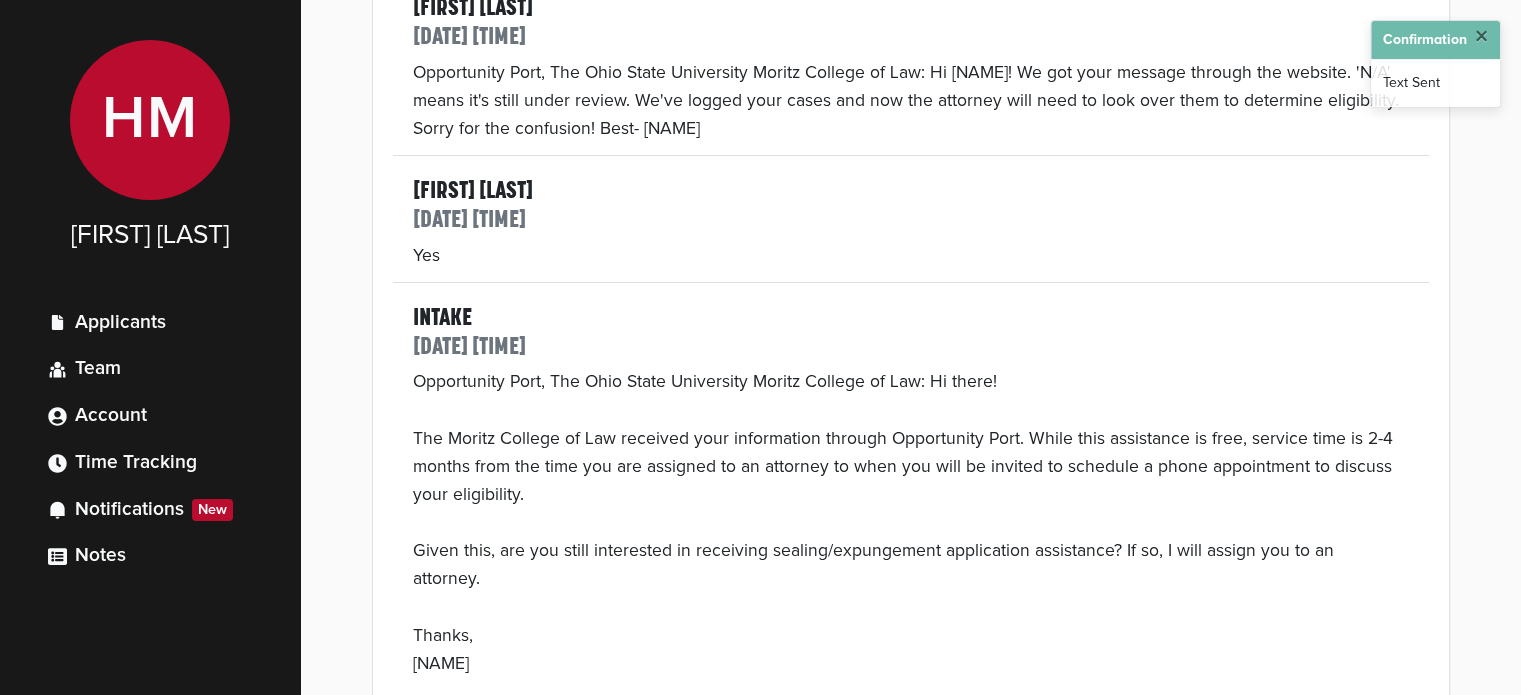 scroll, scrollTop: 60, scrollLeft: 0, axis: vertical 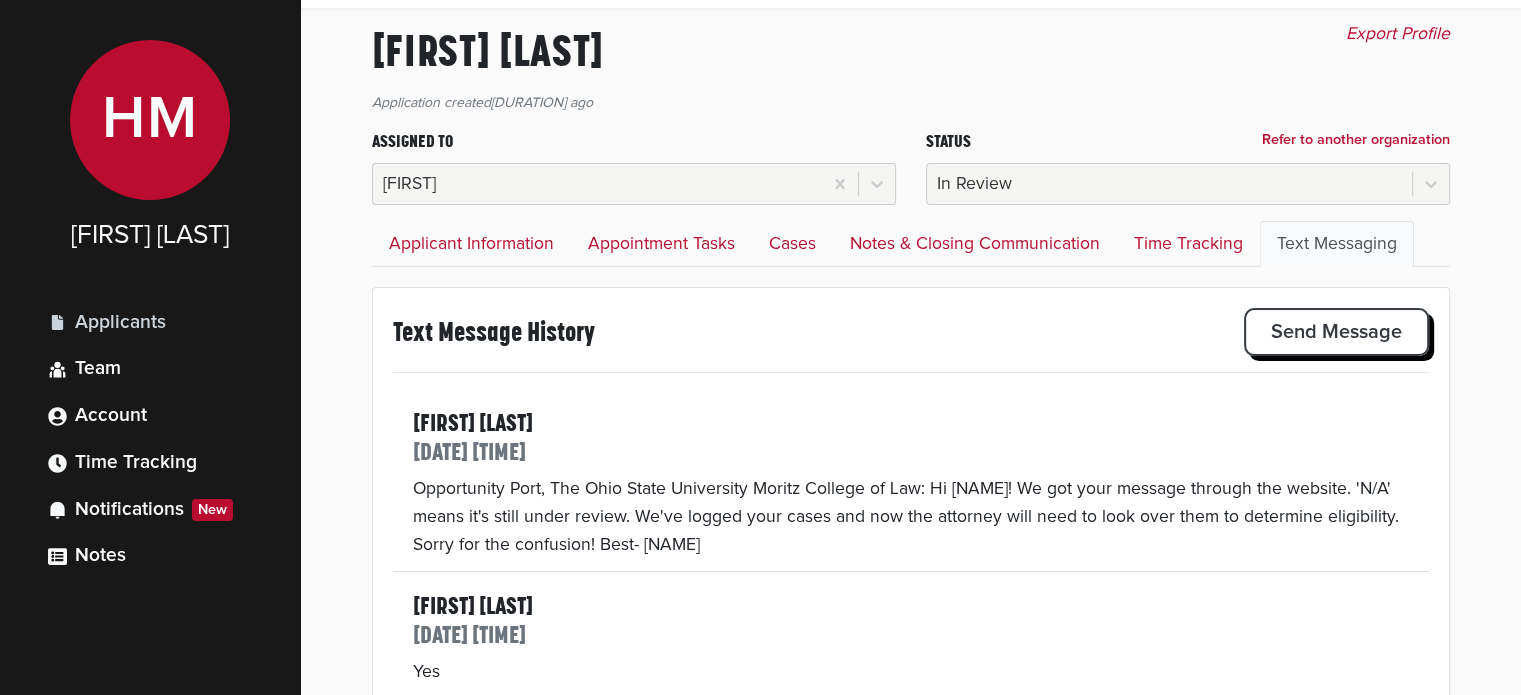 click on "Applicants" at bounding box center [120, 323] 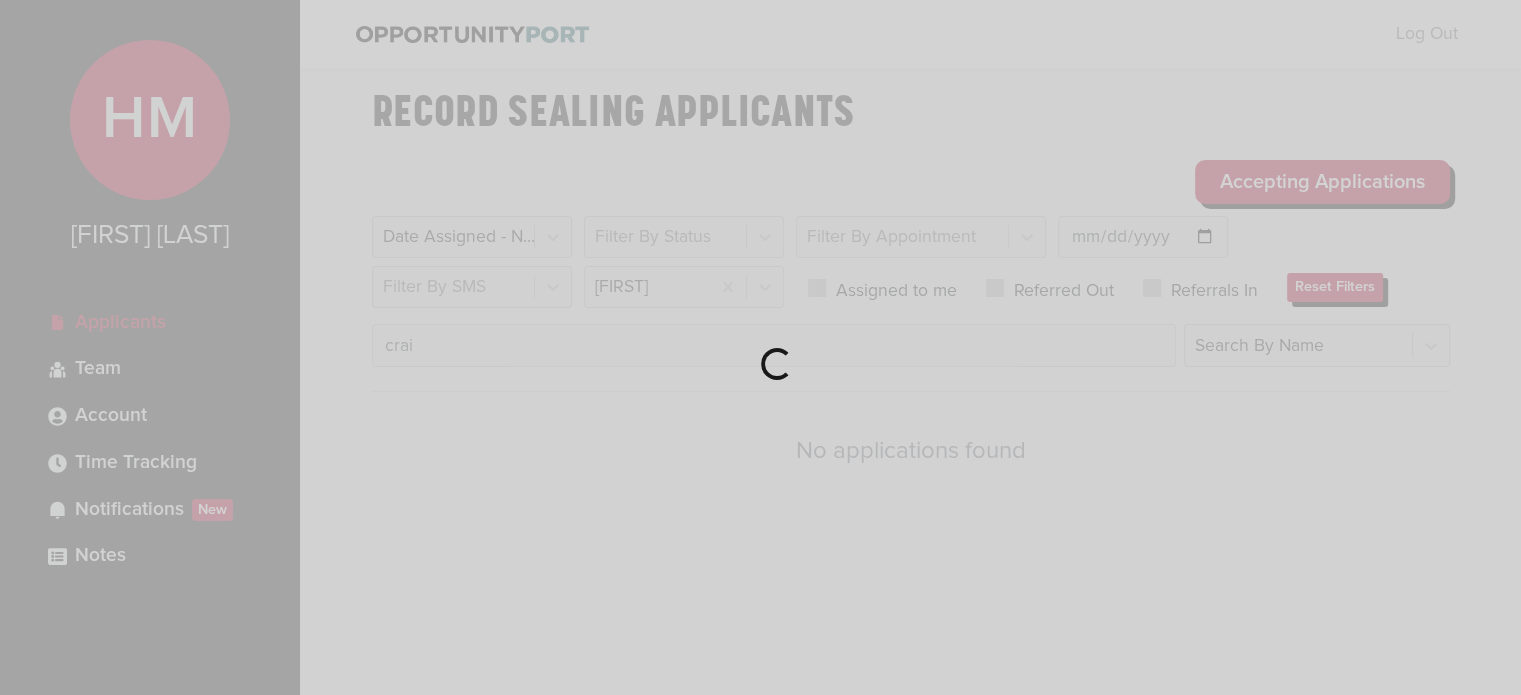 scroll, scrollTop: 0, scrollLeft: 0, axis: both 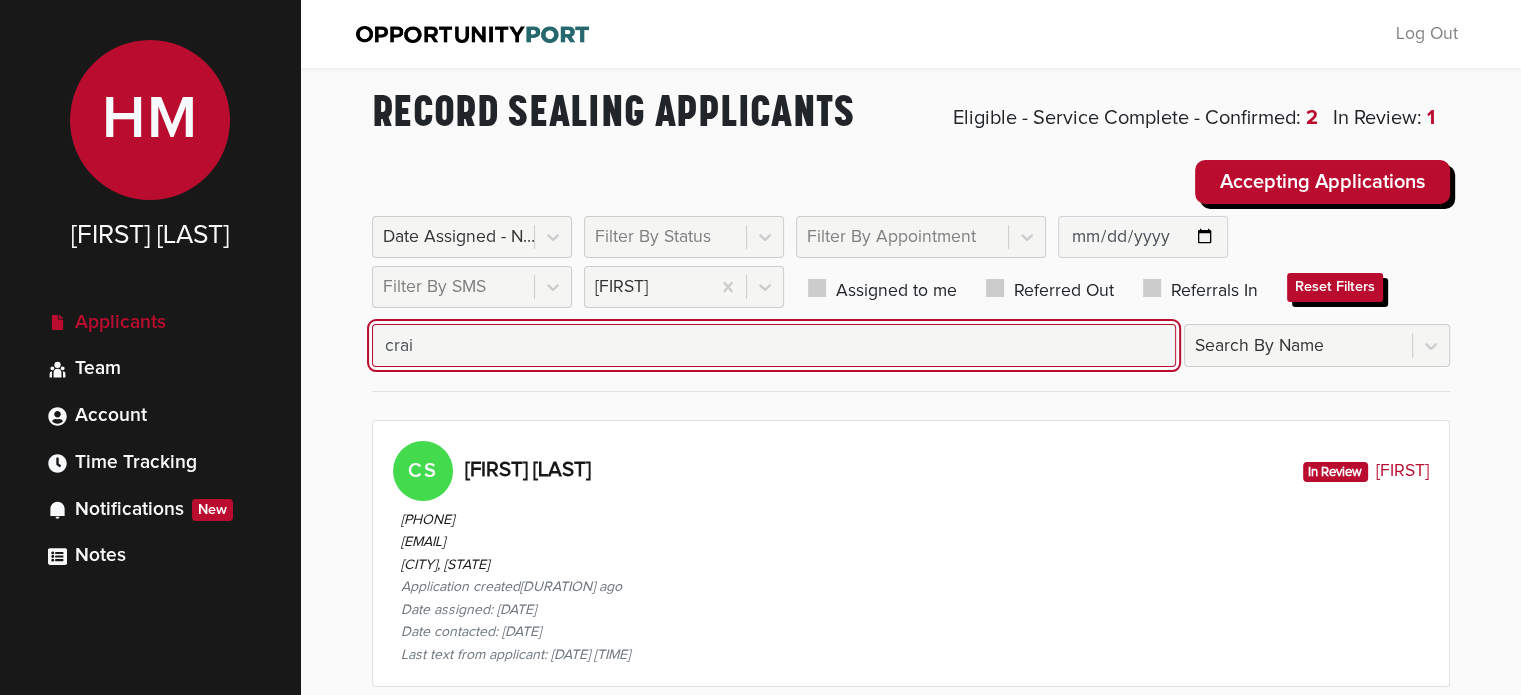 click on "crai" at bounding box center [774, 345] 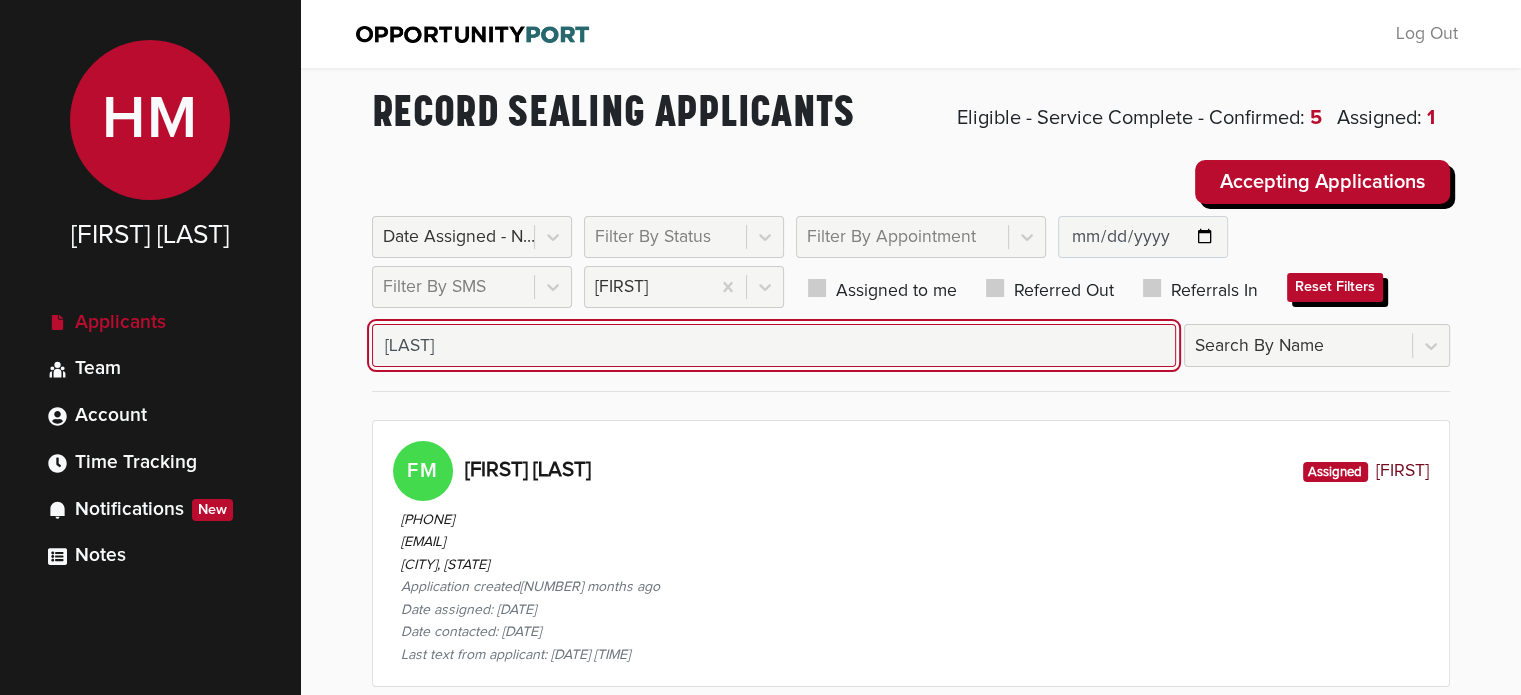 type on "[LAST]" 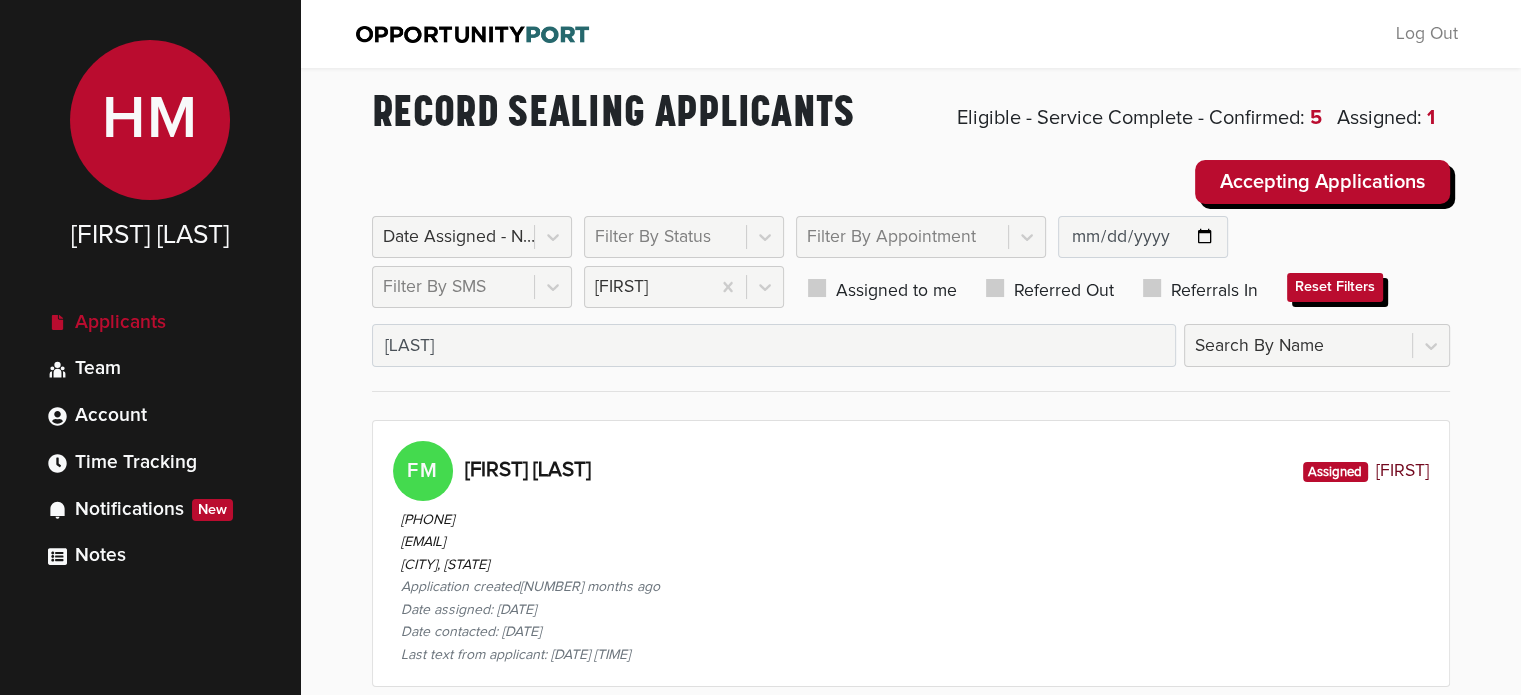 click on "[PHONE]" at bounding box center (530, 520) 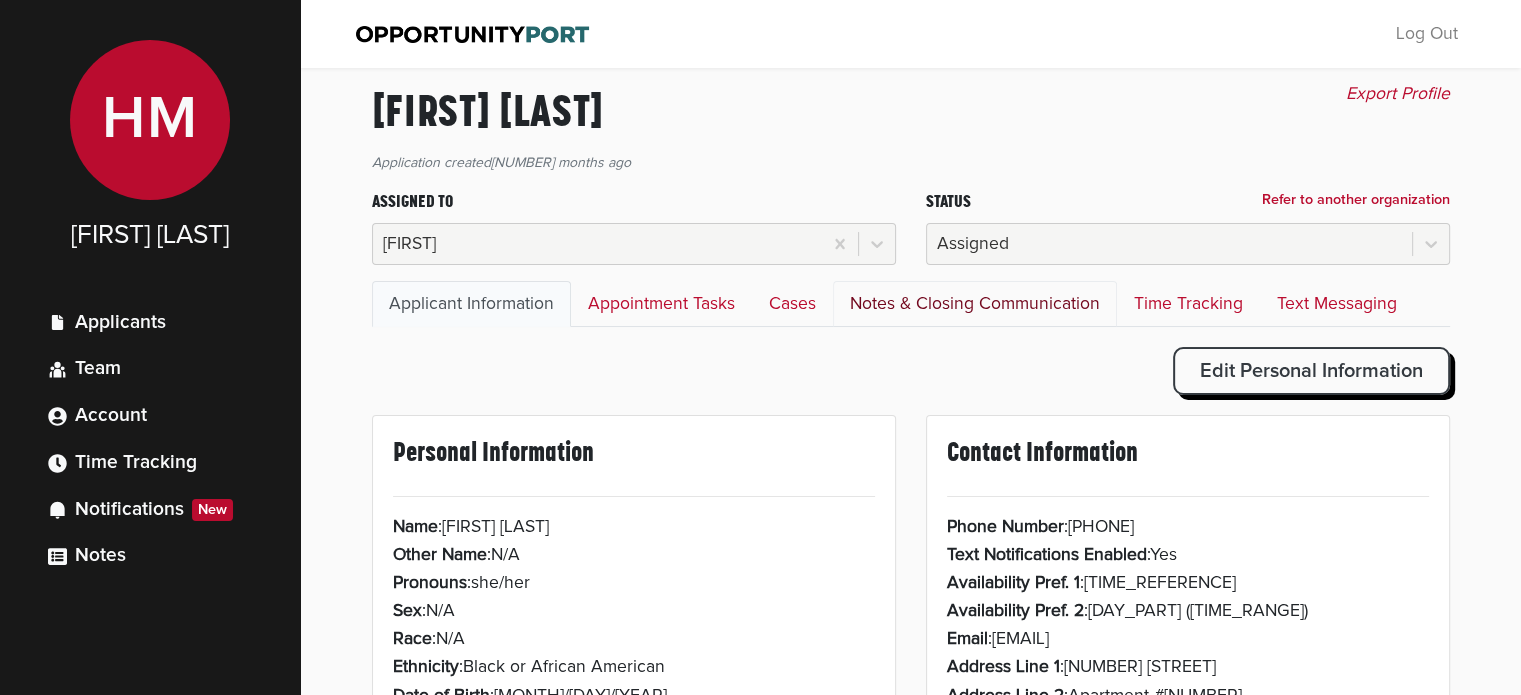 click on "Notes & Closing Communication" at bounding box center (975, 304) 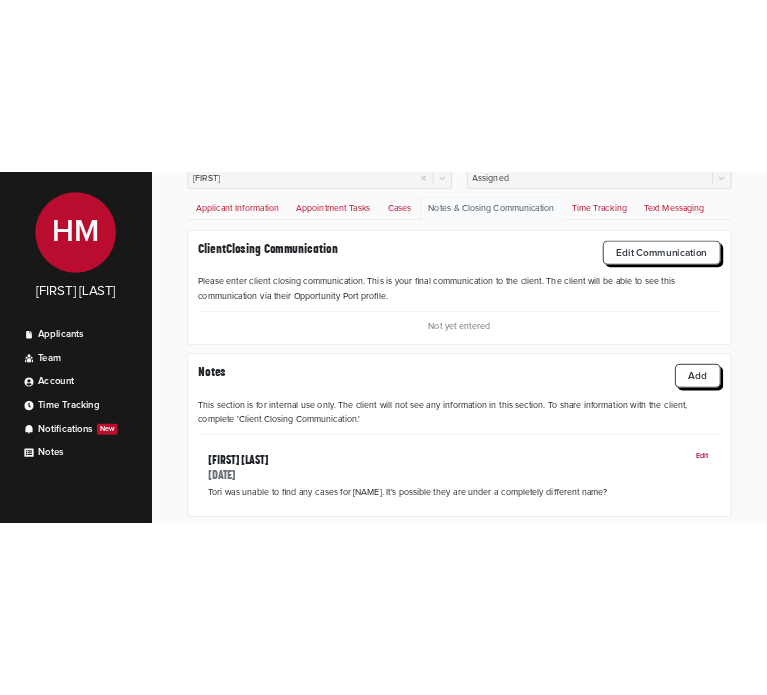 scroll, scrollTop: 232, scrollLeft: 0, axis: vertical 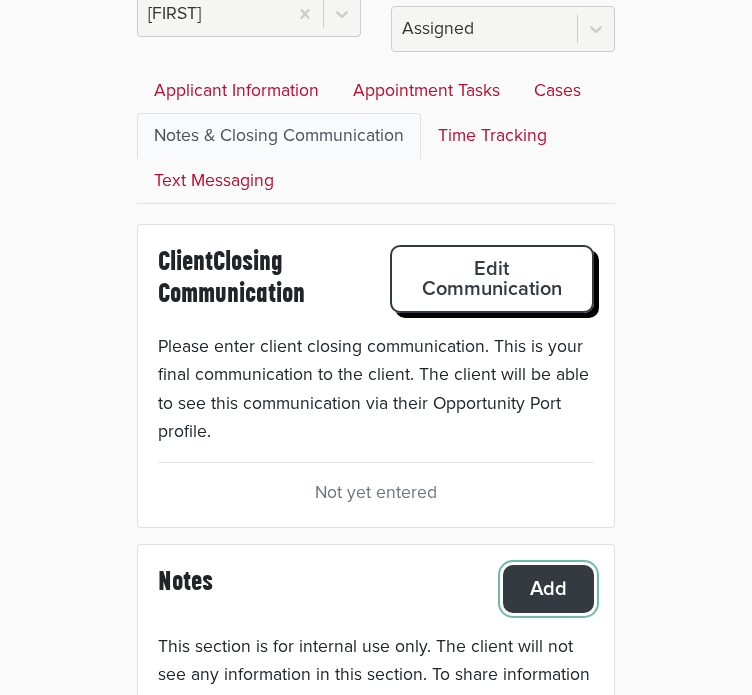 click on "Add" at bounding box center [492, 279] 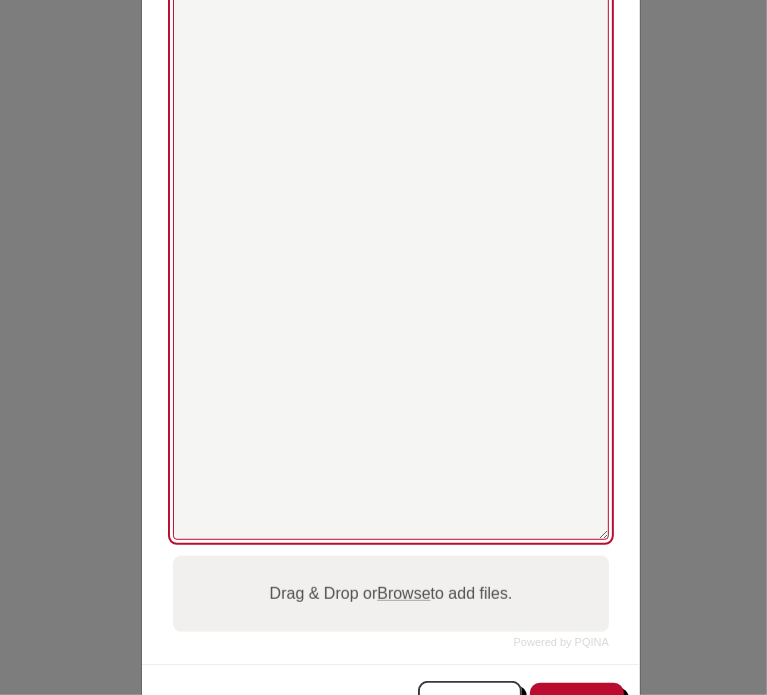 scroll, scrollTop: 242, scrollLeft: 0, axis: vertical 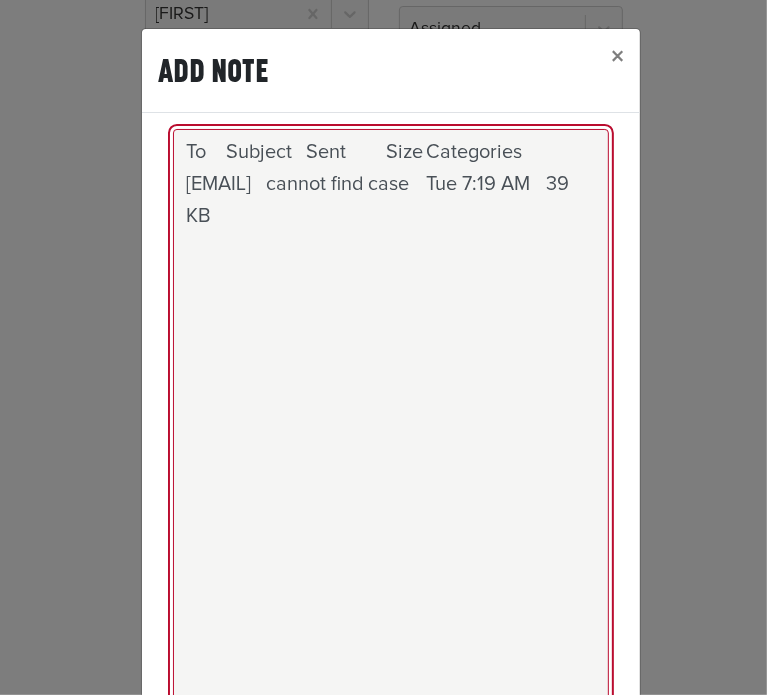 click on "To	Subject	Sent	Size	Categories
[EMAIL]	cannot find case	Tue 7:19 AM	39 KB" at bounding box center (391, 456) 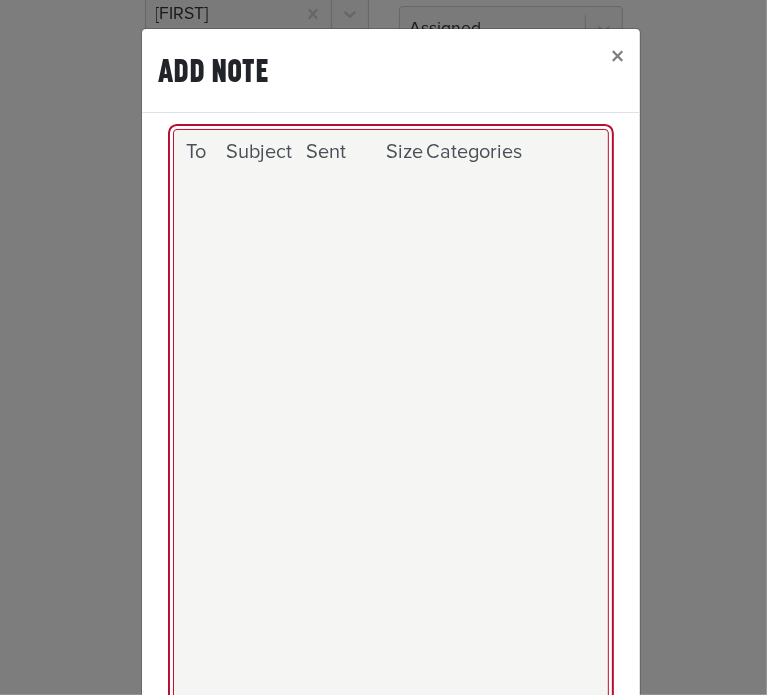 drag, startPoint x: 234, startPoint y: 187, endPoint x: 149, endPoint y: 108, distance: 116.0431 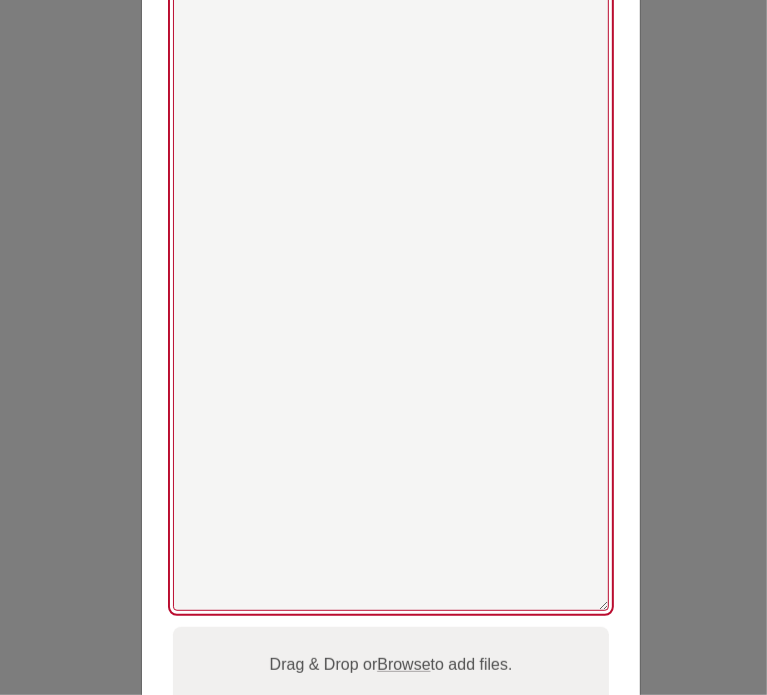 scroll, scrollTop: 128, scrollLeft: 0, axis: vertical 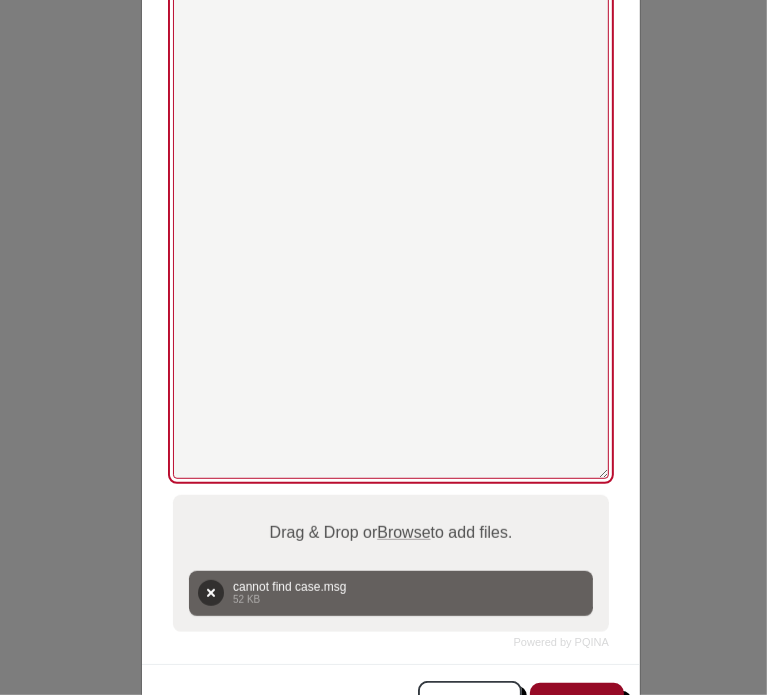type on "sent records request on [DATE]" 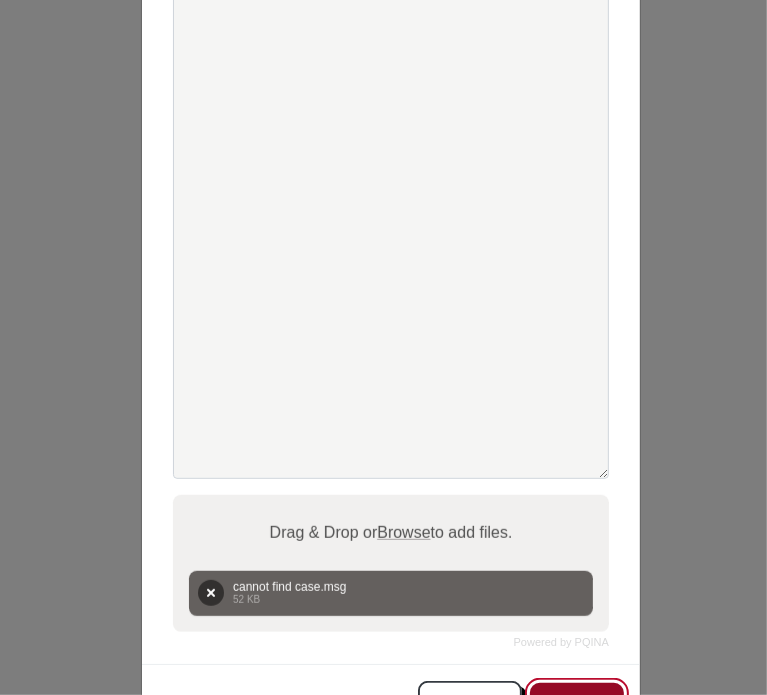 click on "Save" at bounding box center [577, 705] 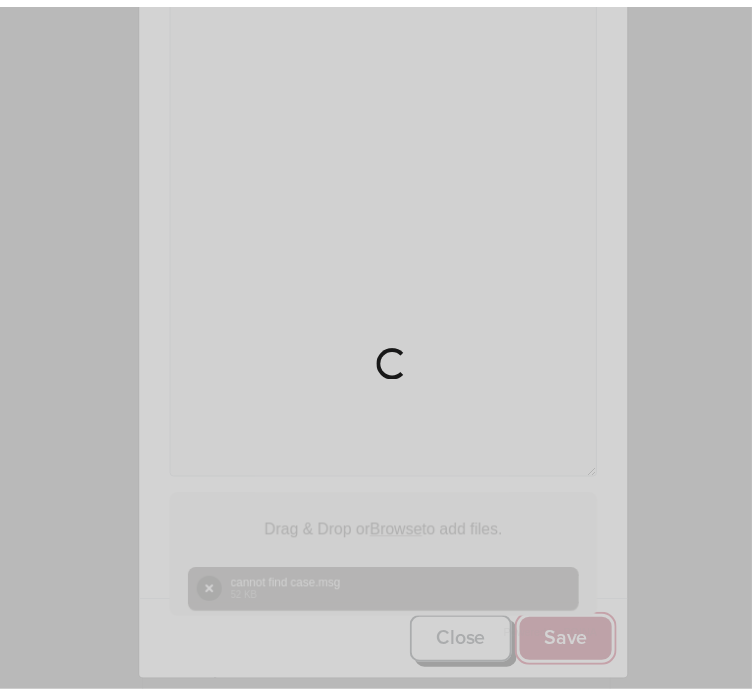 scroll, scrollTop: 243, scrollLeft: 0, axis: vertical 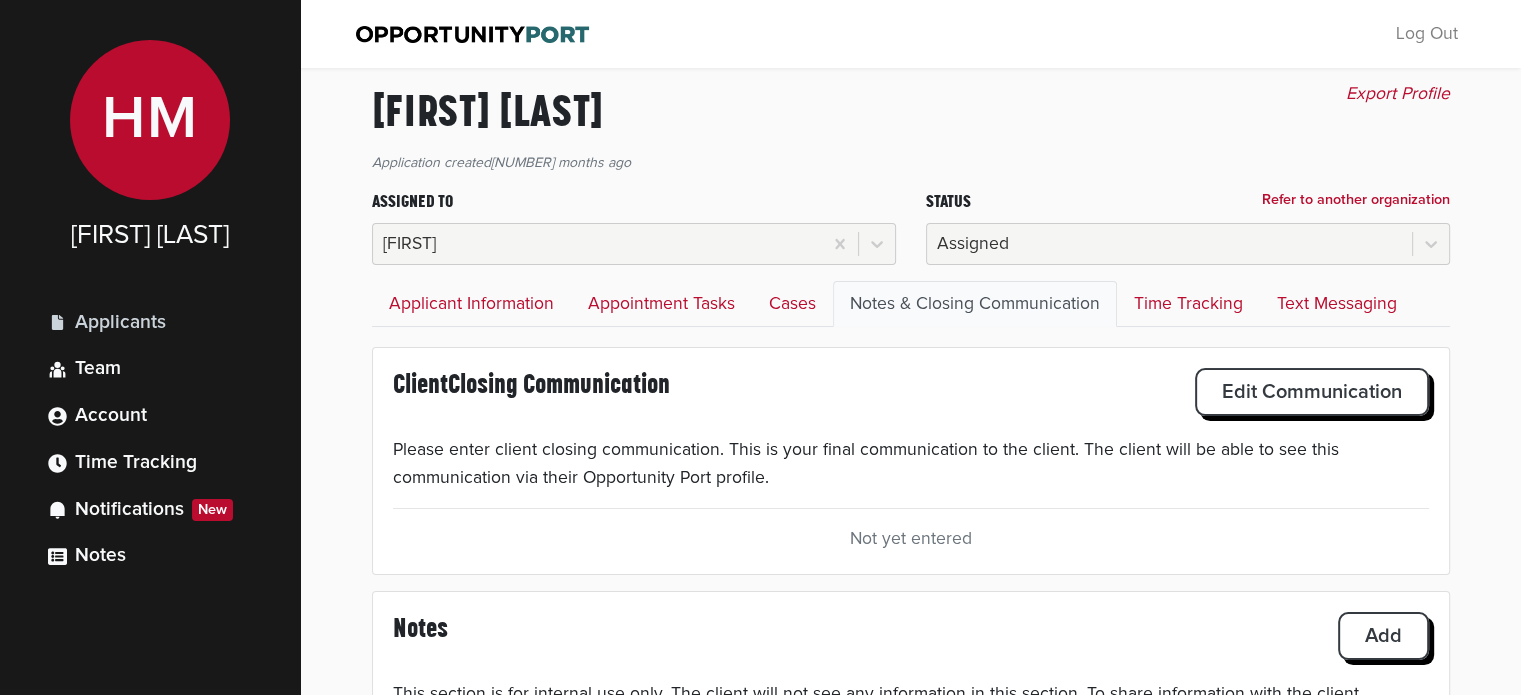click on "Applicants" at bounding box center [120, 323] 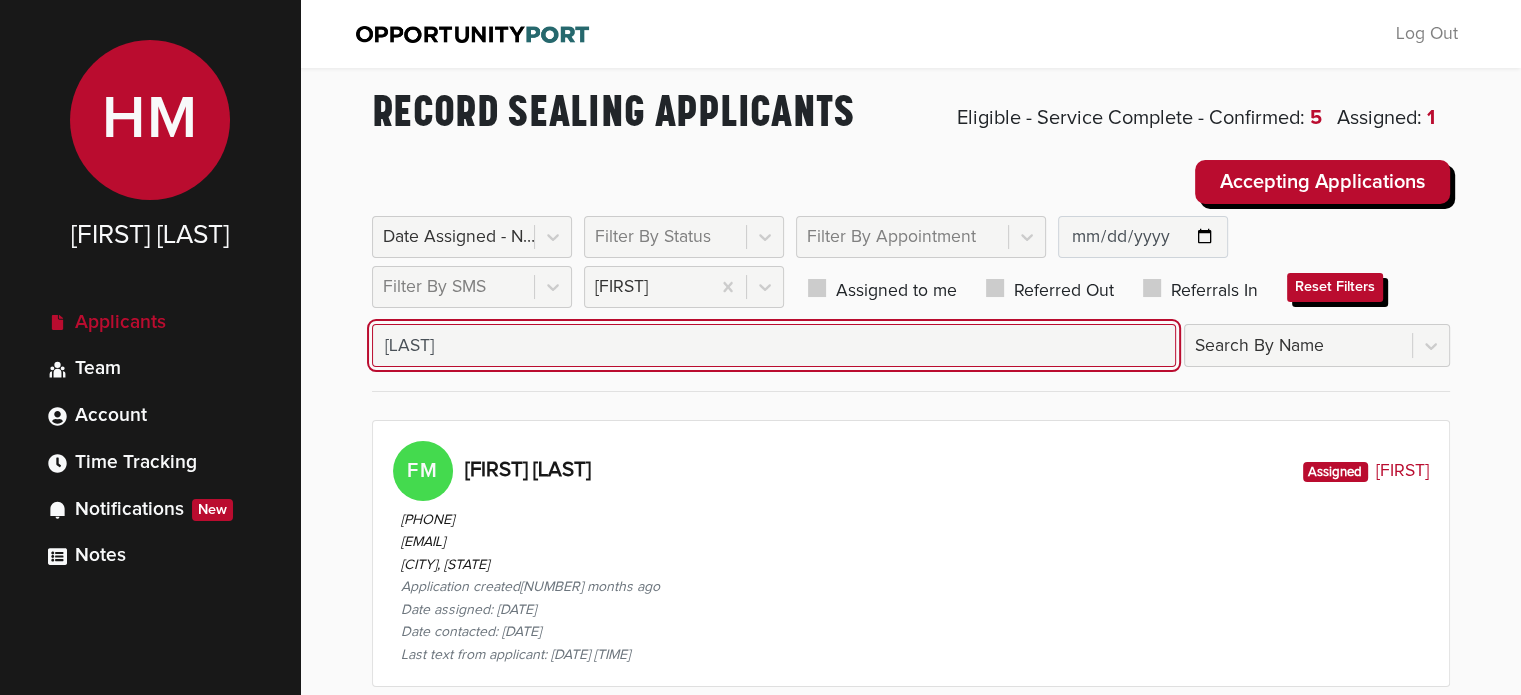 click on "[LAST]" at bounding box center (774, 345) 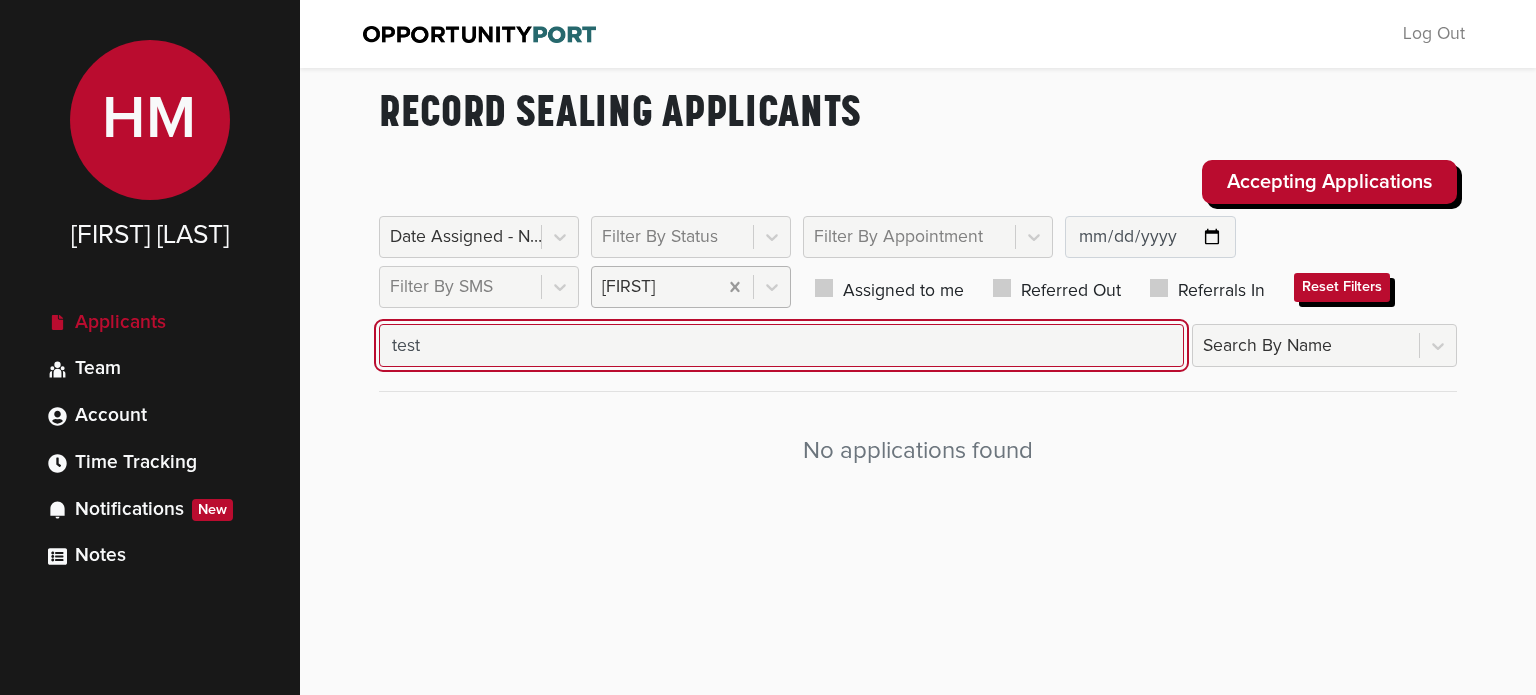 type on "test" 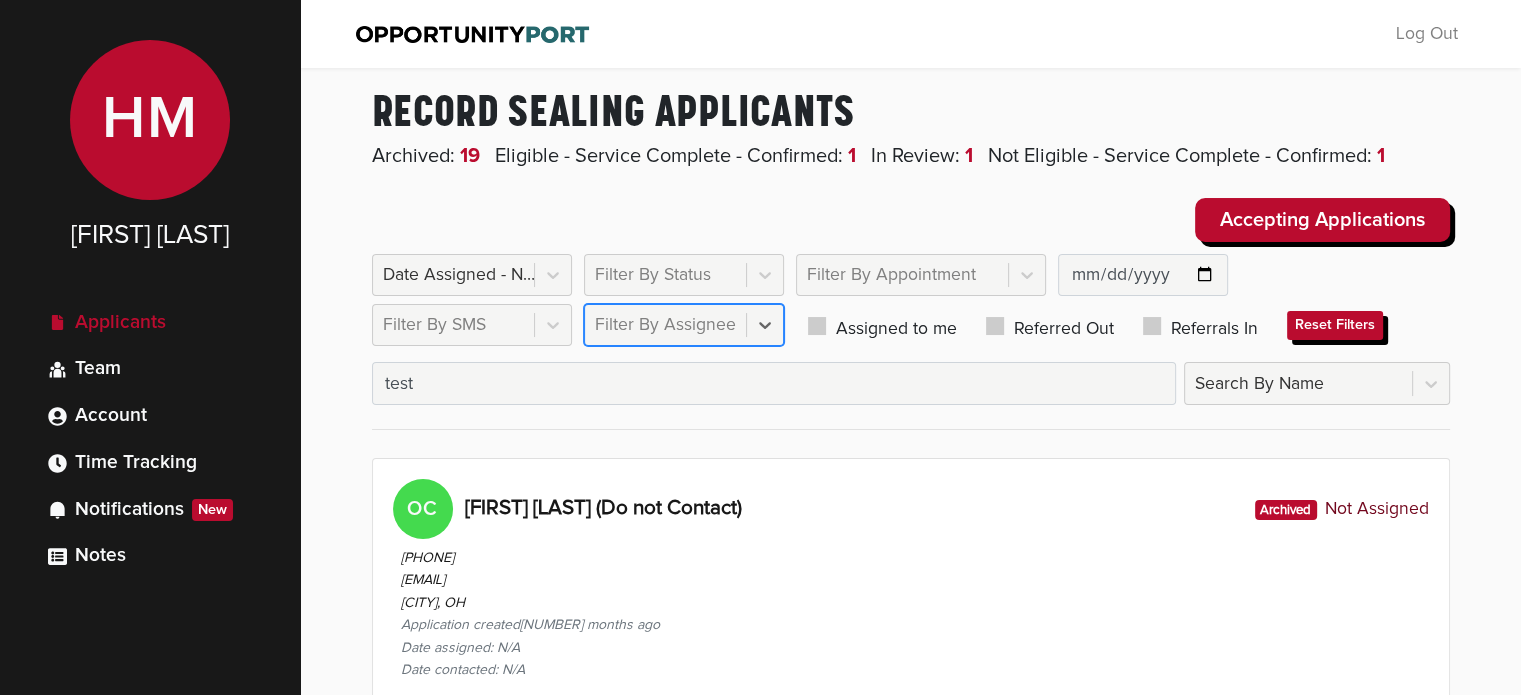 click on "[FIRST] [LAST] (Do not Contact)" at bounding box center (567, 509) 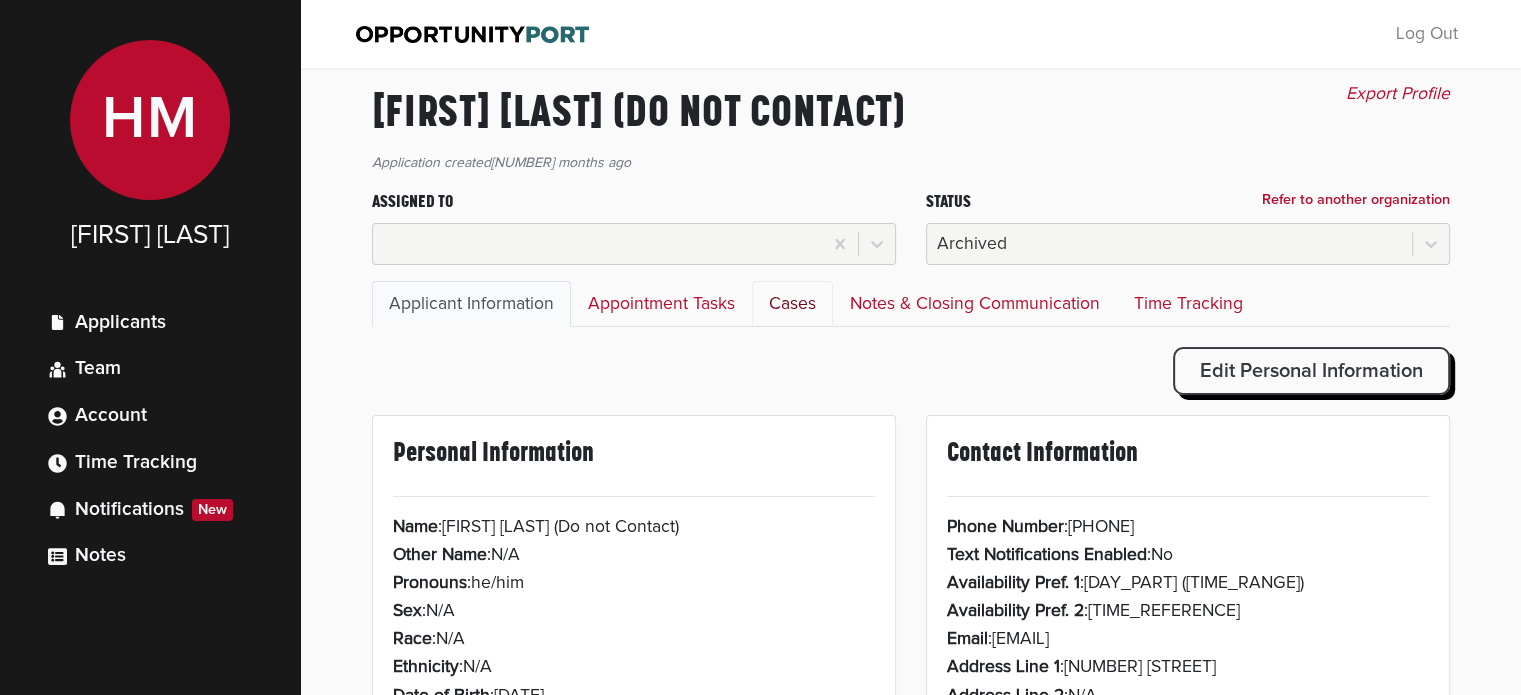 click on "Cases" at bounding box center [792, 304] 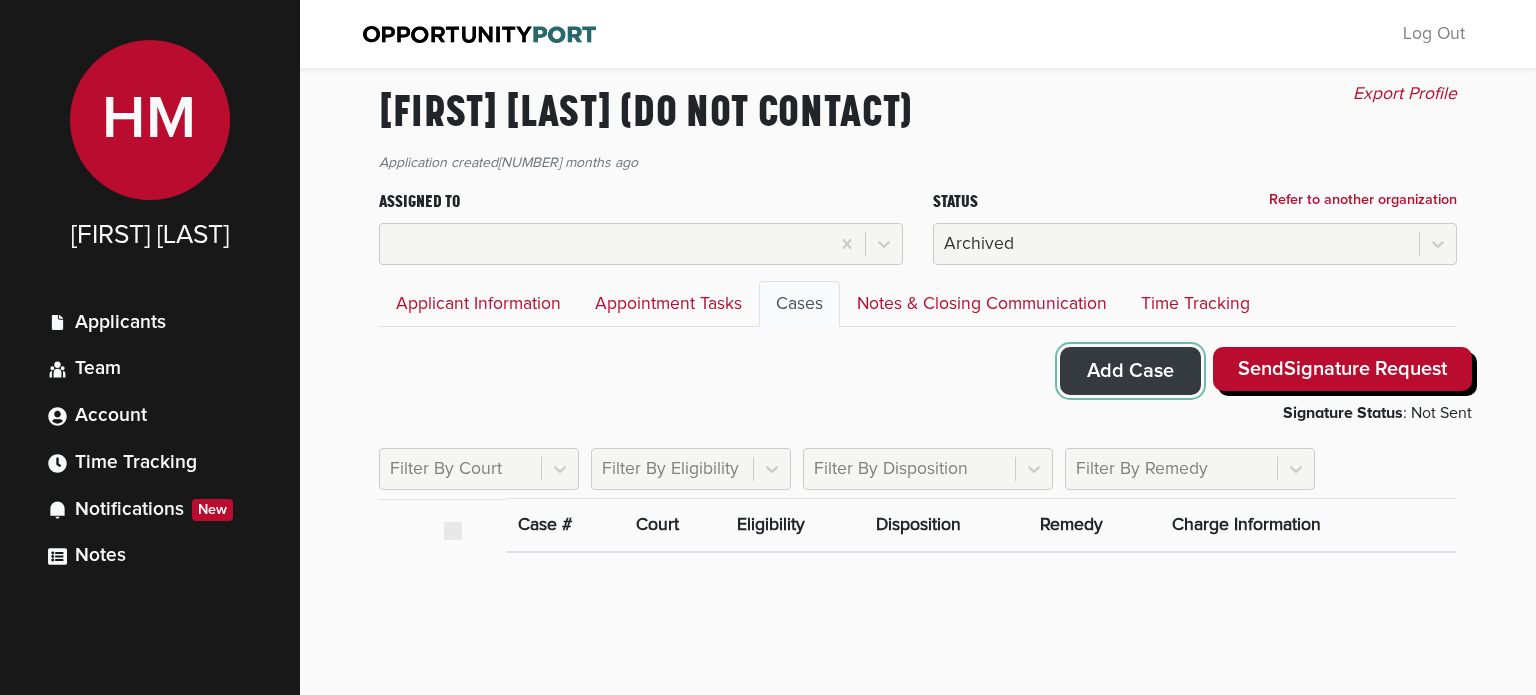 click on "Add Case" at bounding box center (1130, 371) 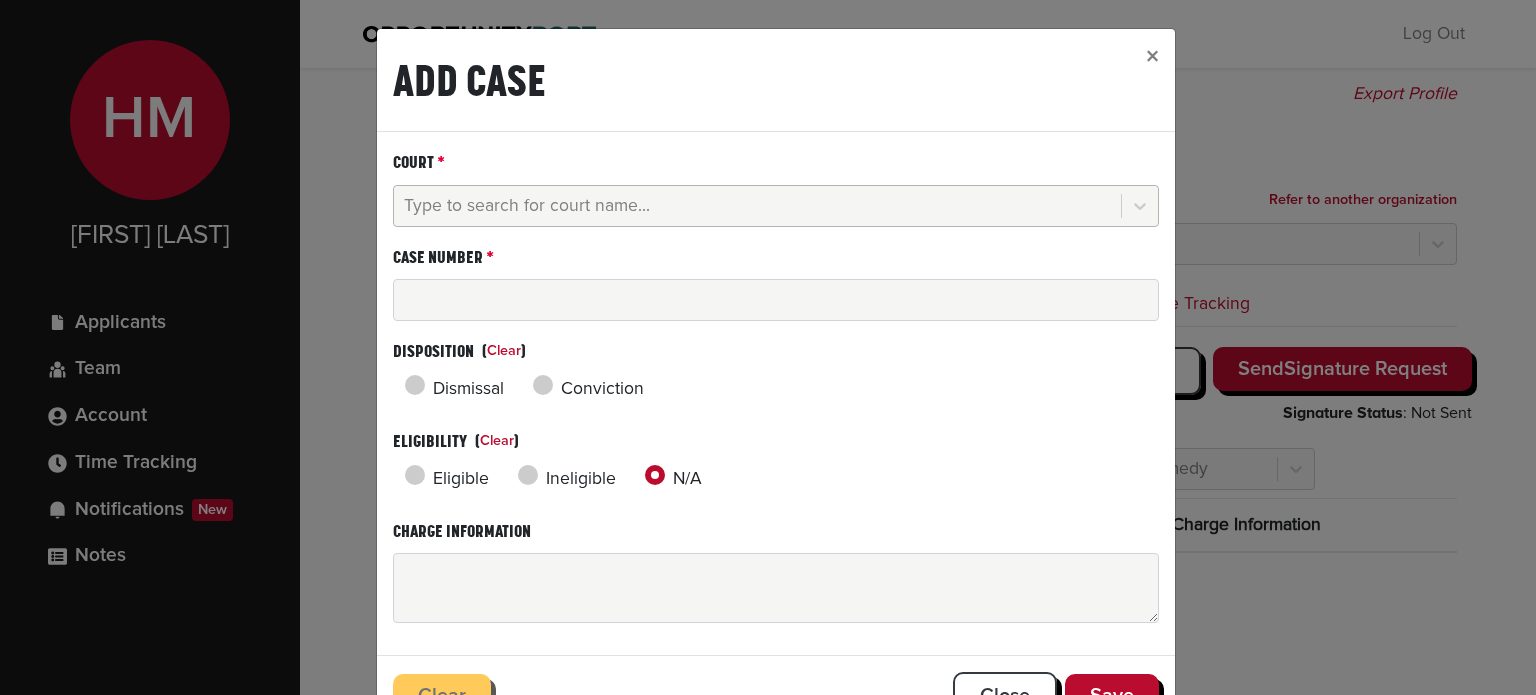 click on "Type to search for court name..." at bounding box center (527, 206) 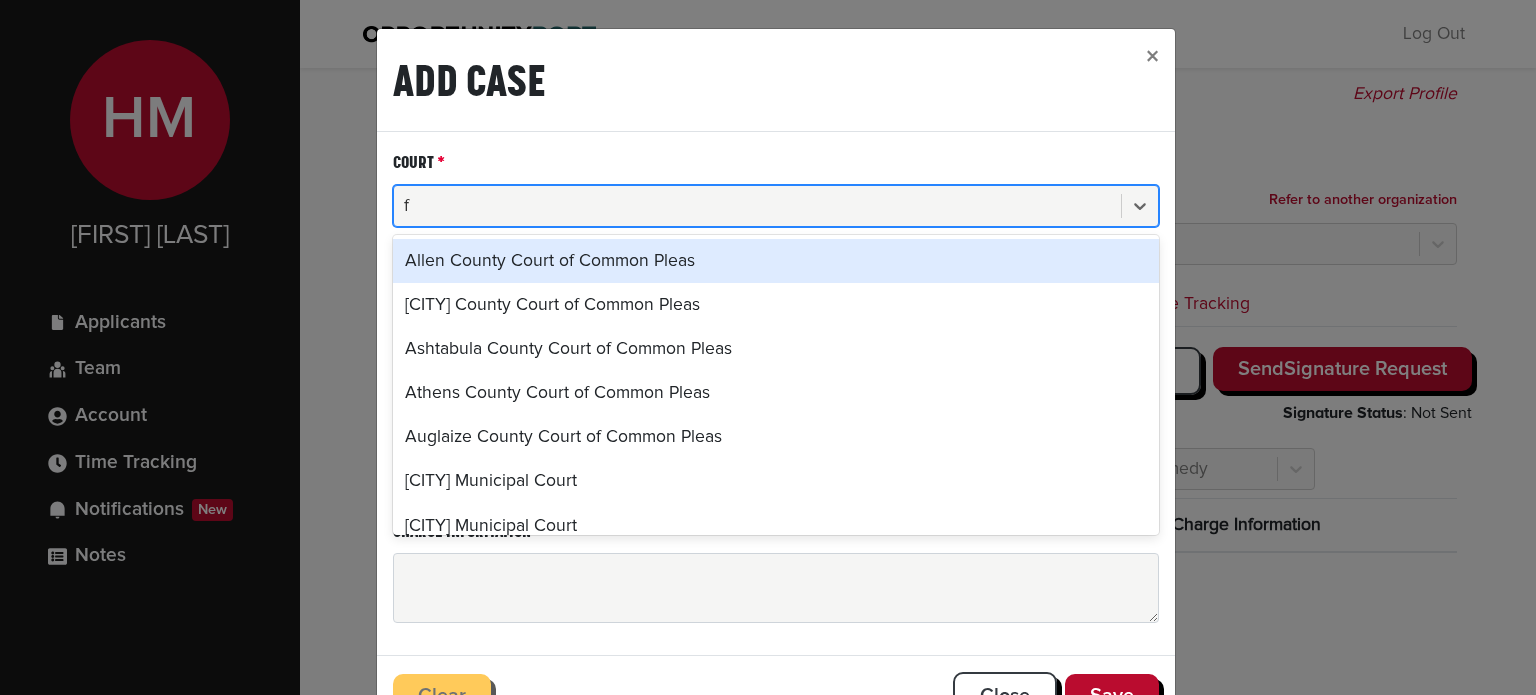 click on "Allen County Court of Common Pleas" at bounding box center (776, 261) 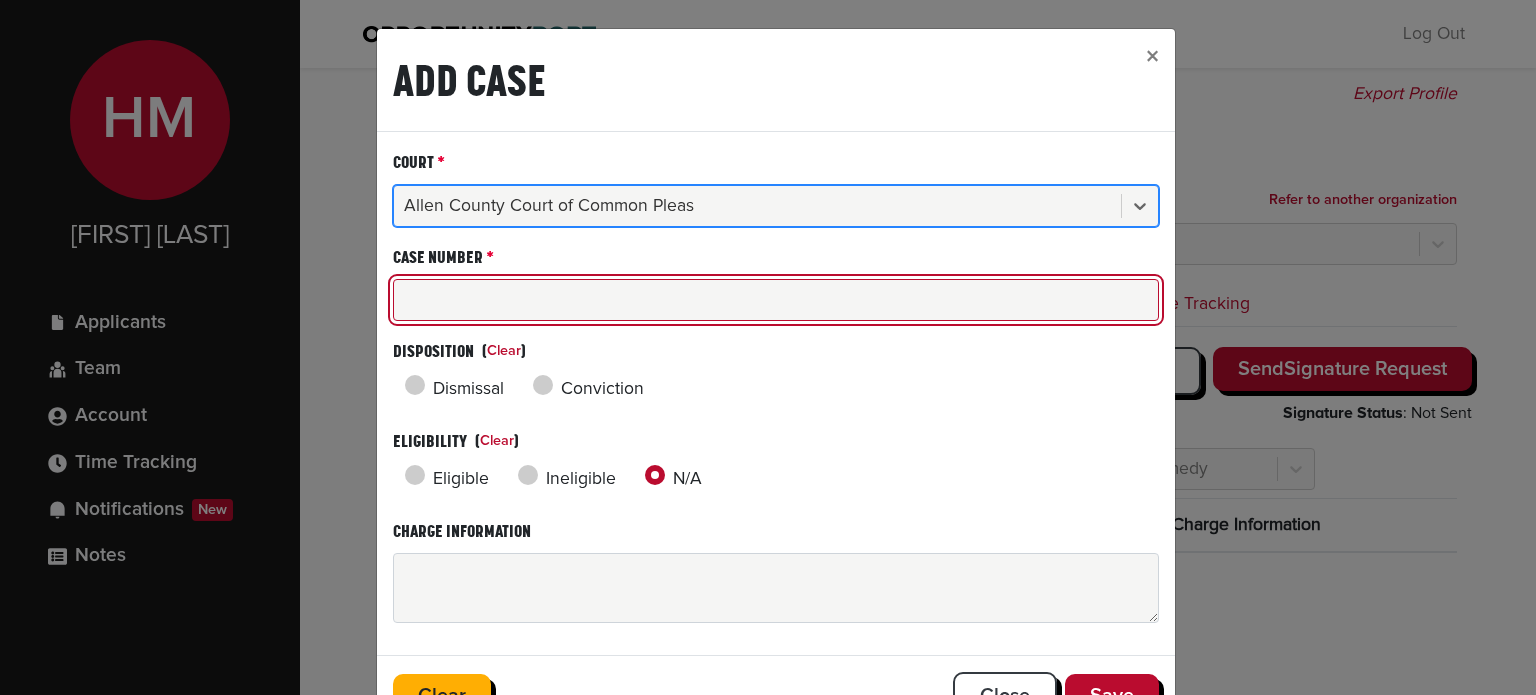click on "Case Number   *" at bounding box center [776, 300] 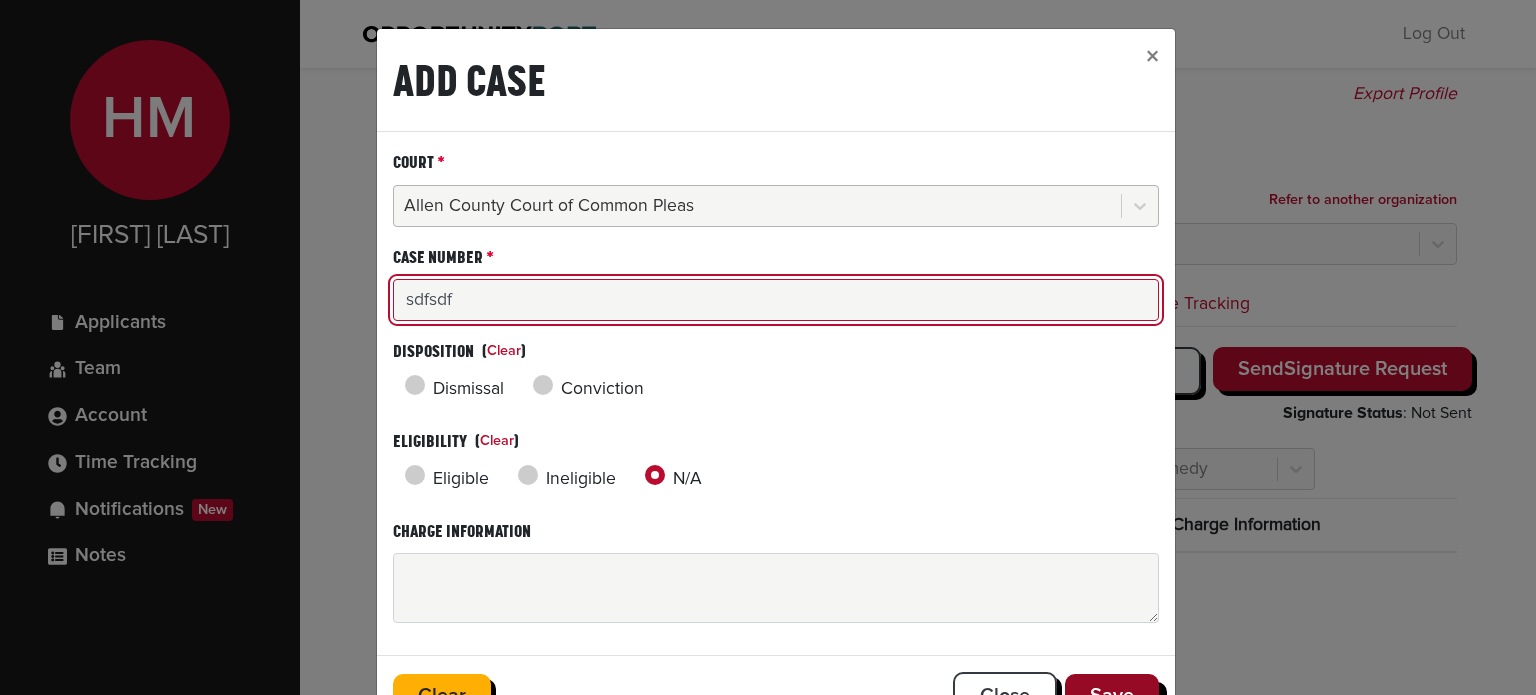 type on "sdfsdf" 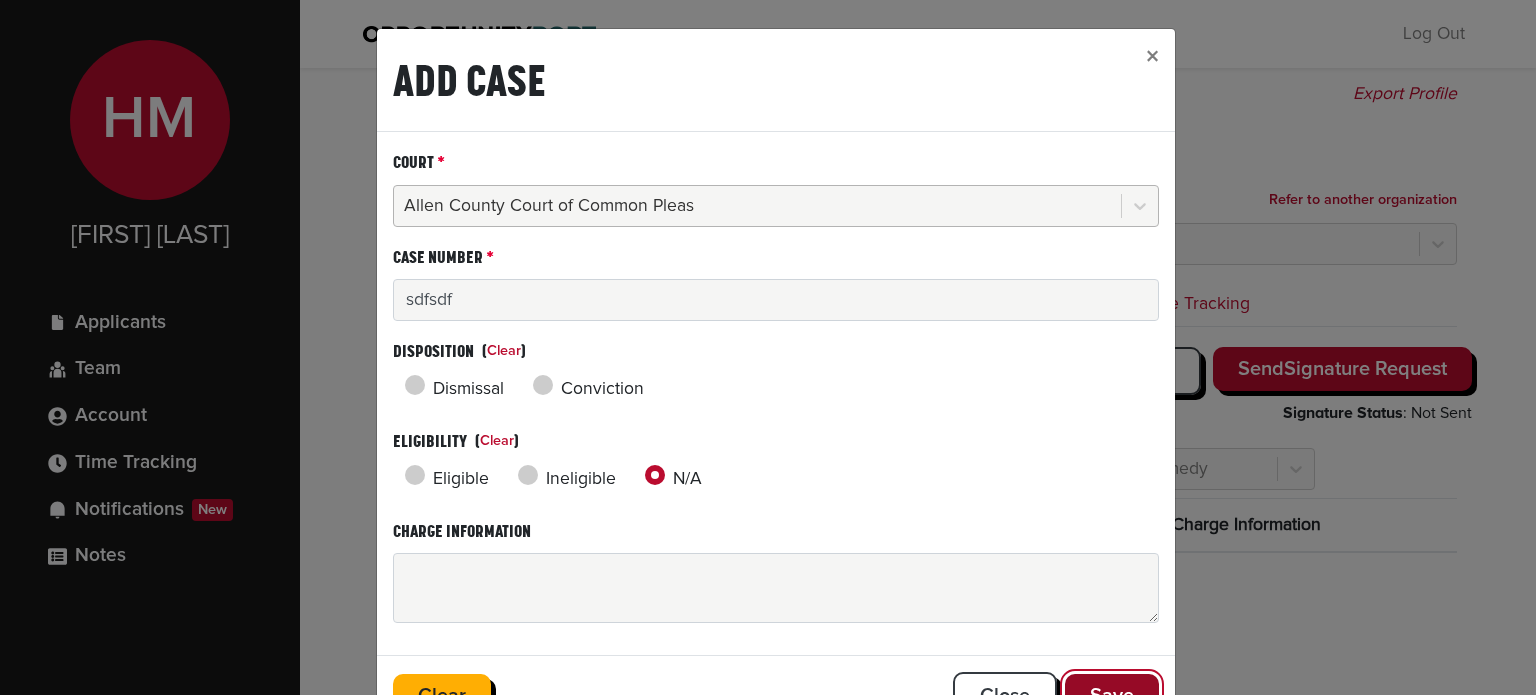 click on "Save" at bounding box center [1112, 696] 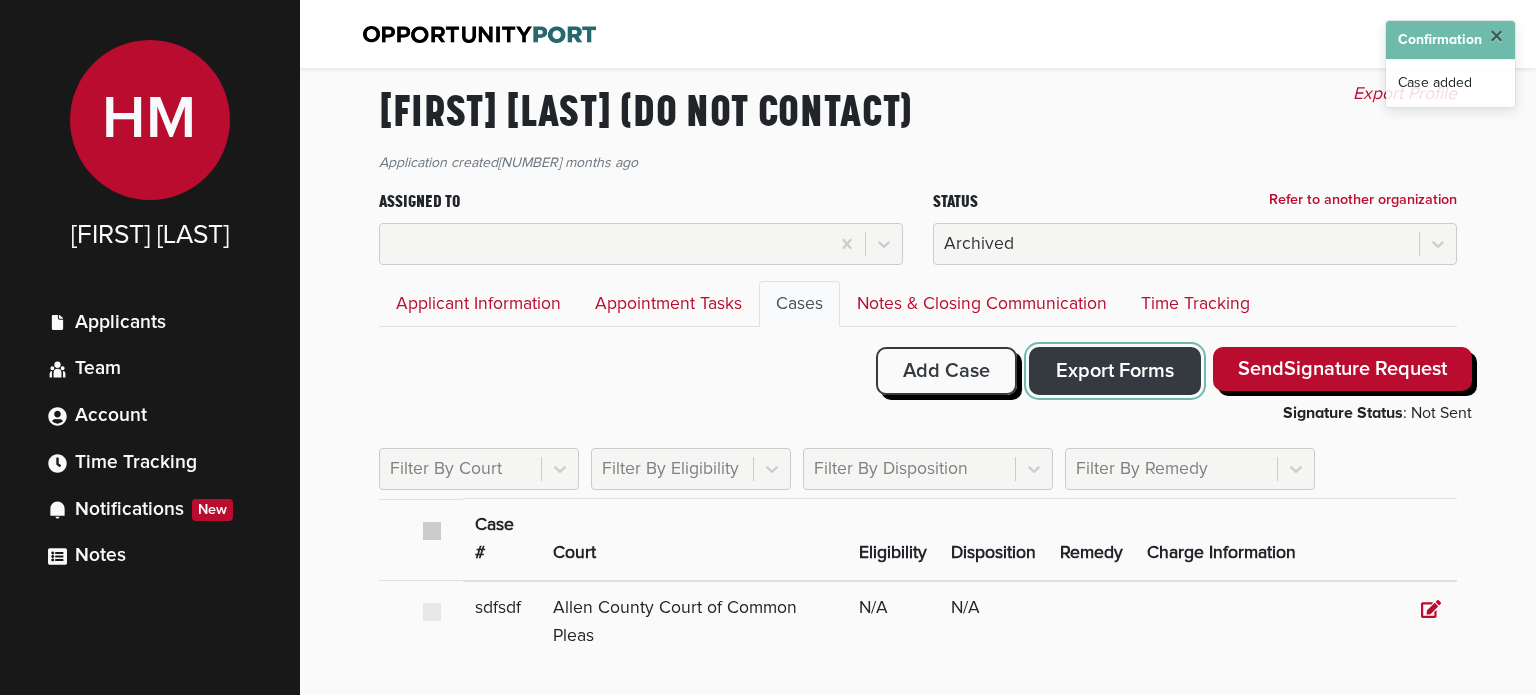 click on "Export Forms" at bounding box center [1115, 371] 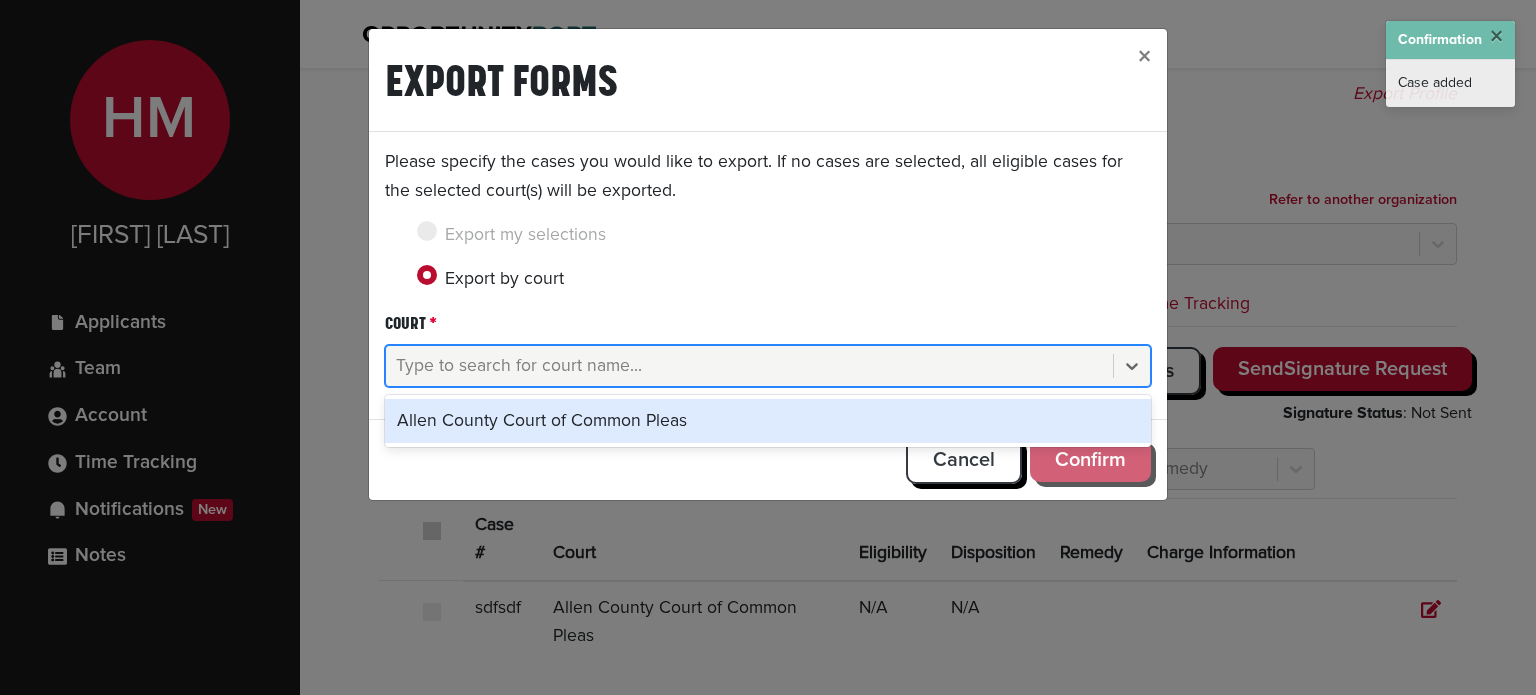 click on "Type to search for court name..." at bounding box center (519, 366) 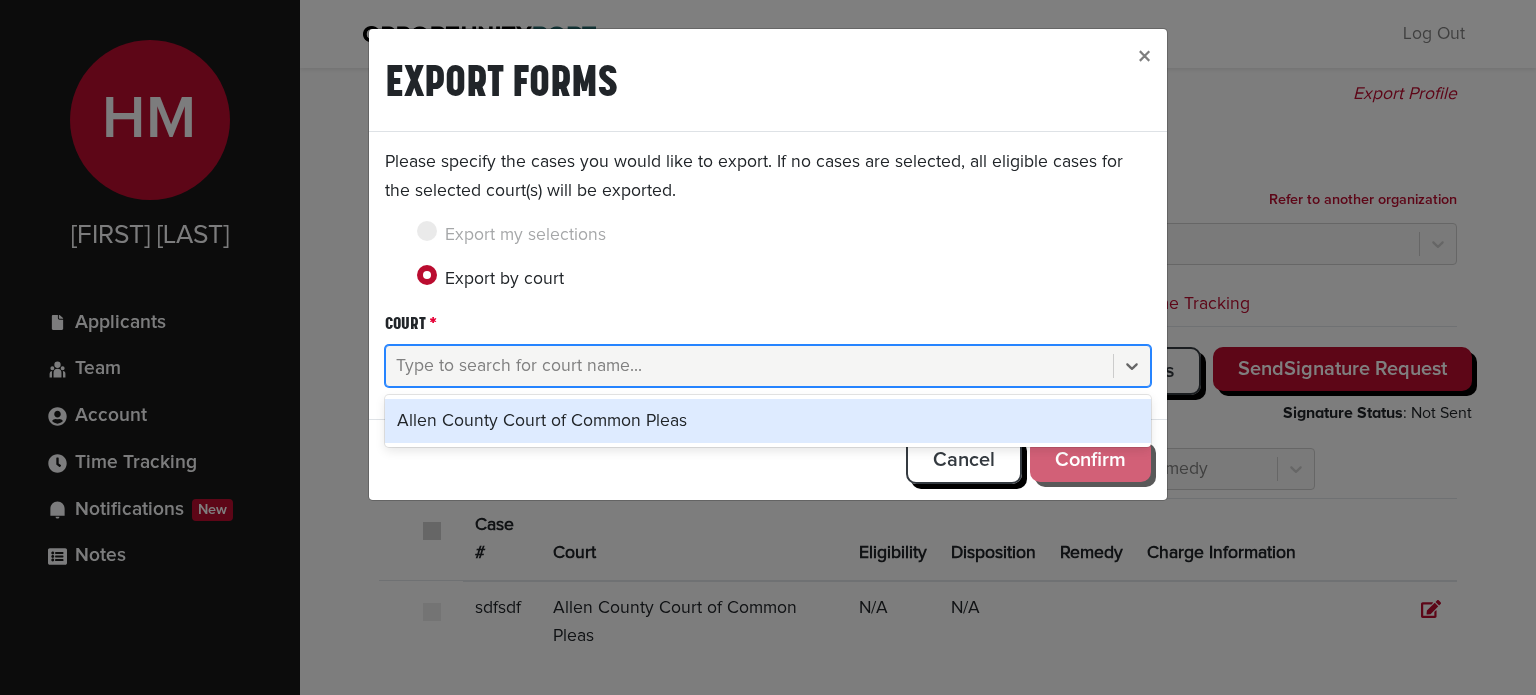 click on "Allen County Court of Common Pleas" at bounding box center (768, 421) 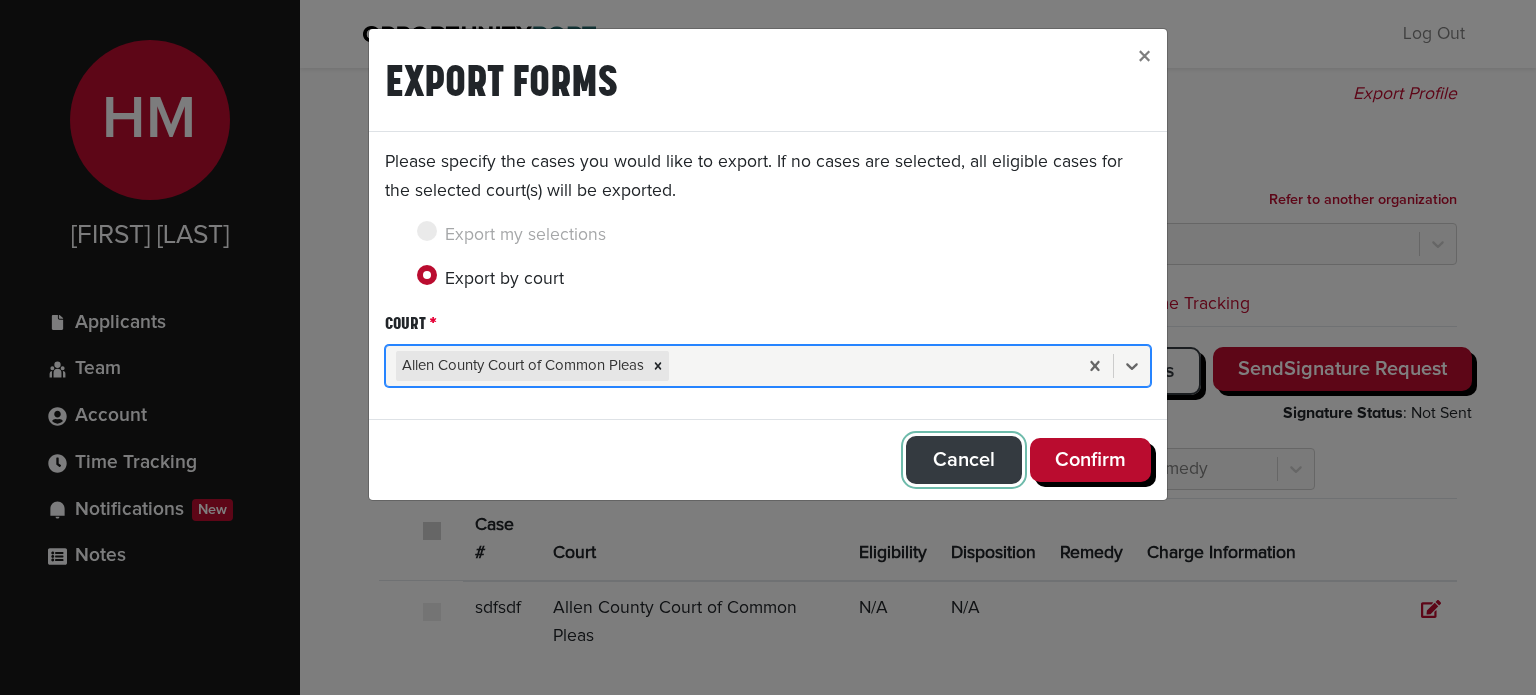 click on "Cancel" at bounding box center (964, 460) 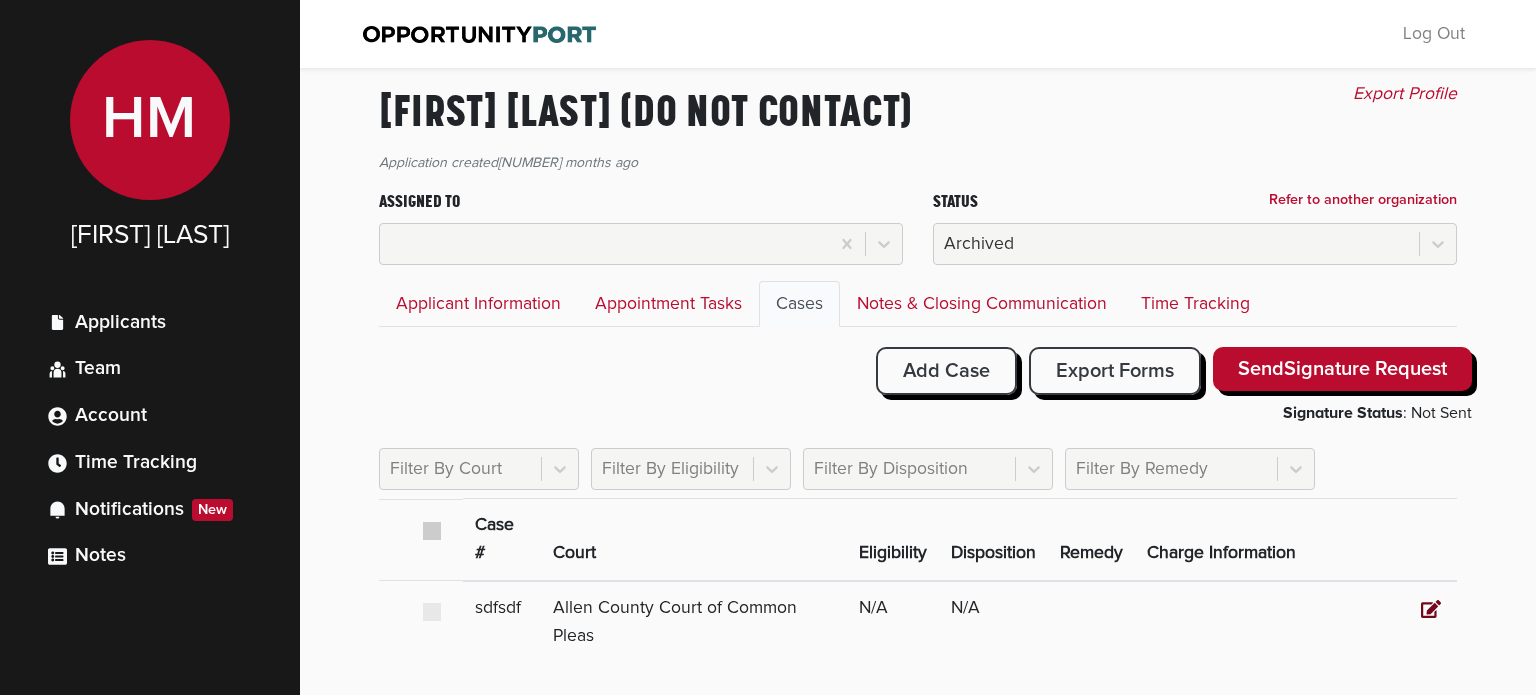 click at bounding box center (1431, 609) 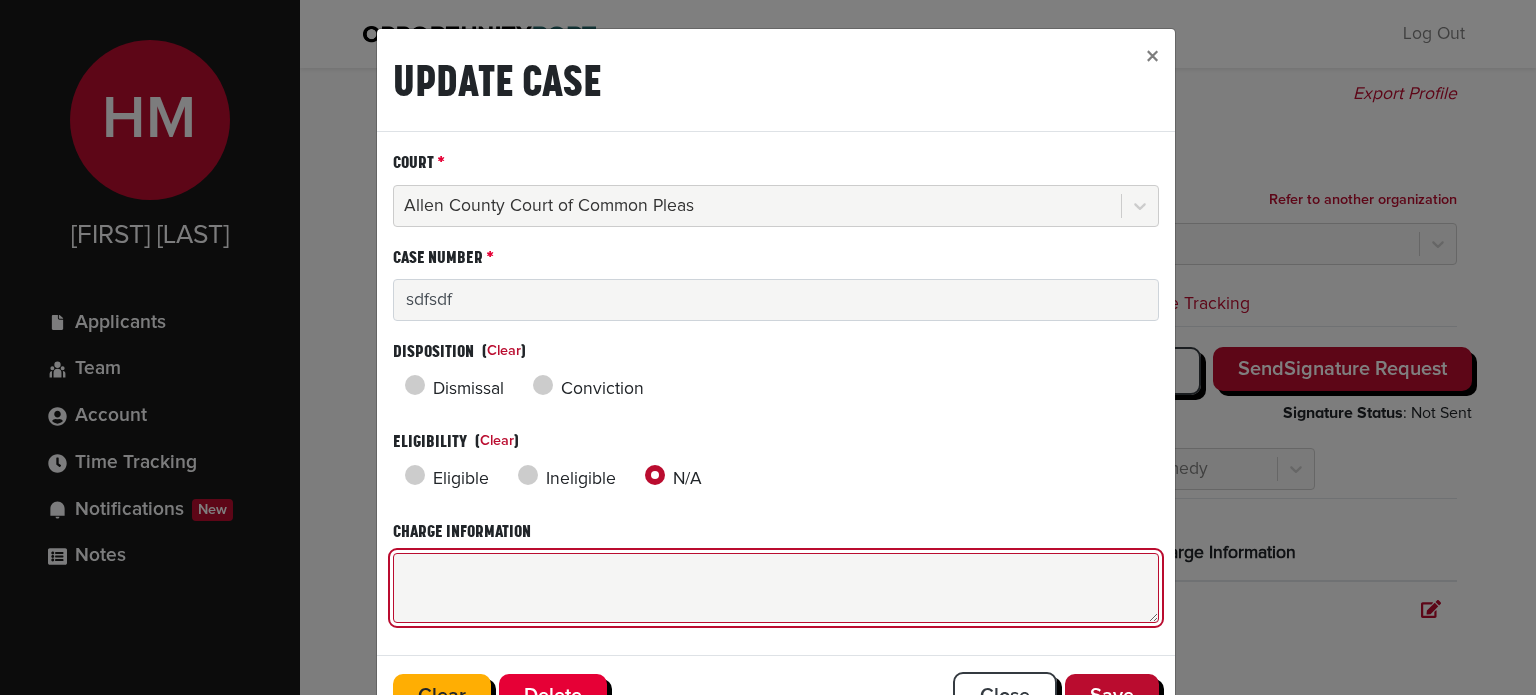 click on "Charge Information" at bounding box center (776, 588) 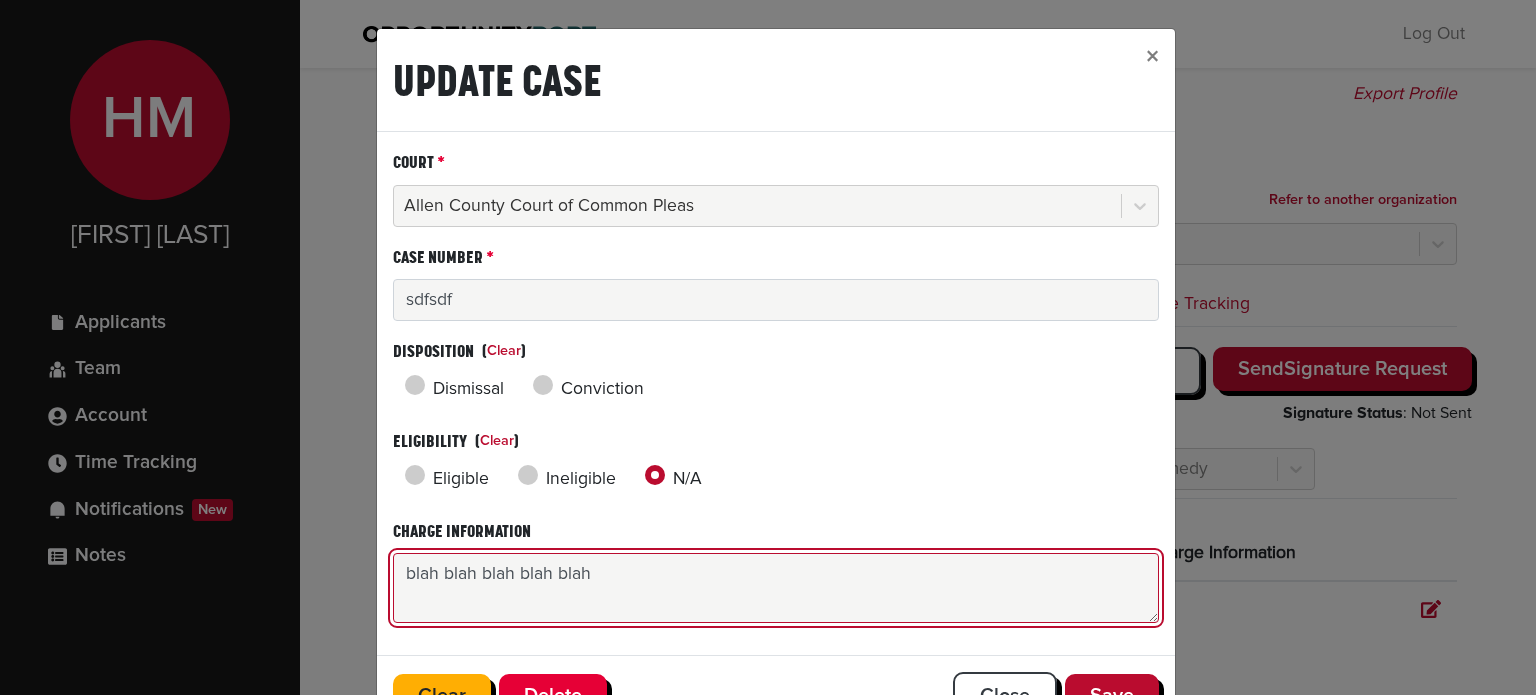 click on "blah blah blah blah blah" at bounding box center (776, 588) 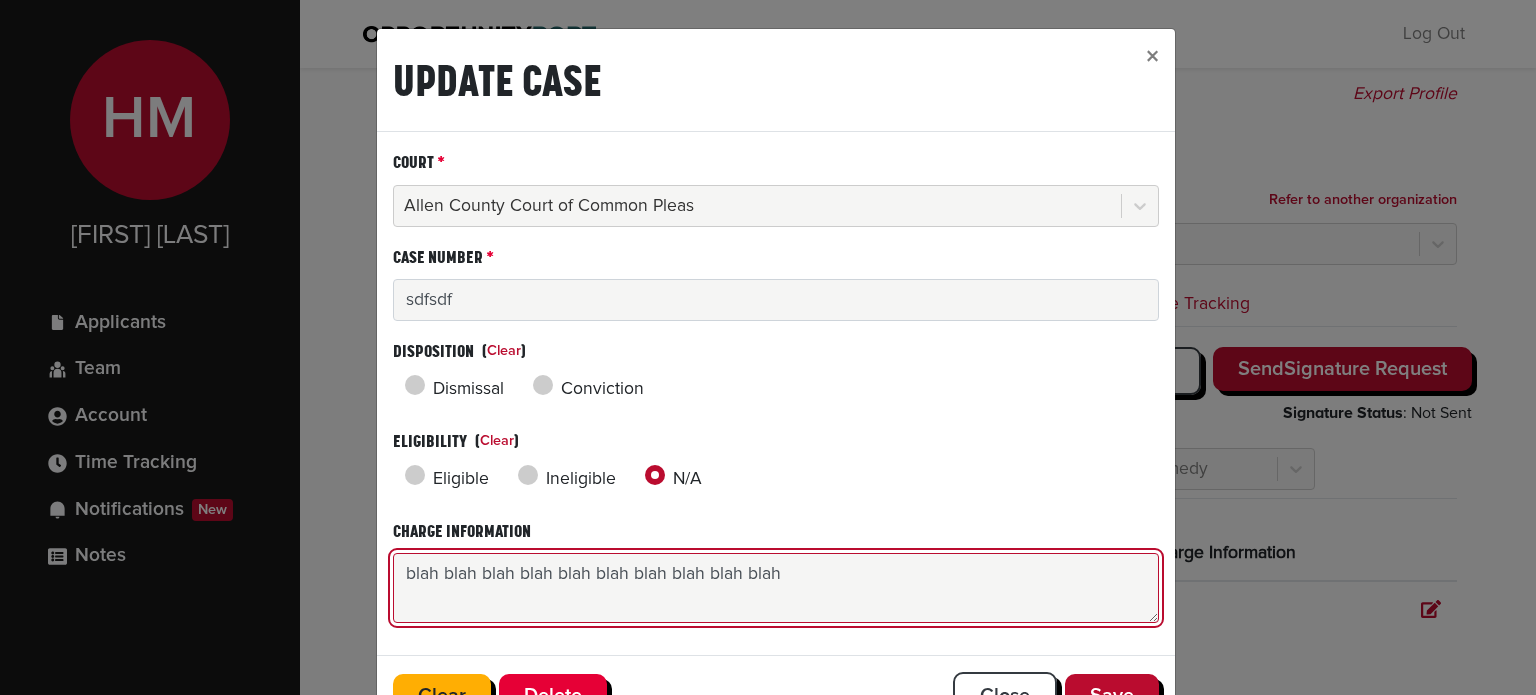 paste on "blah blah blah blah blah" 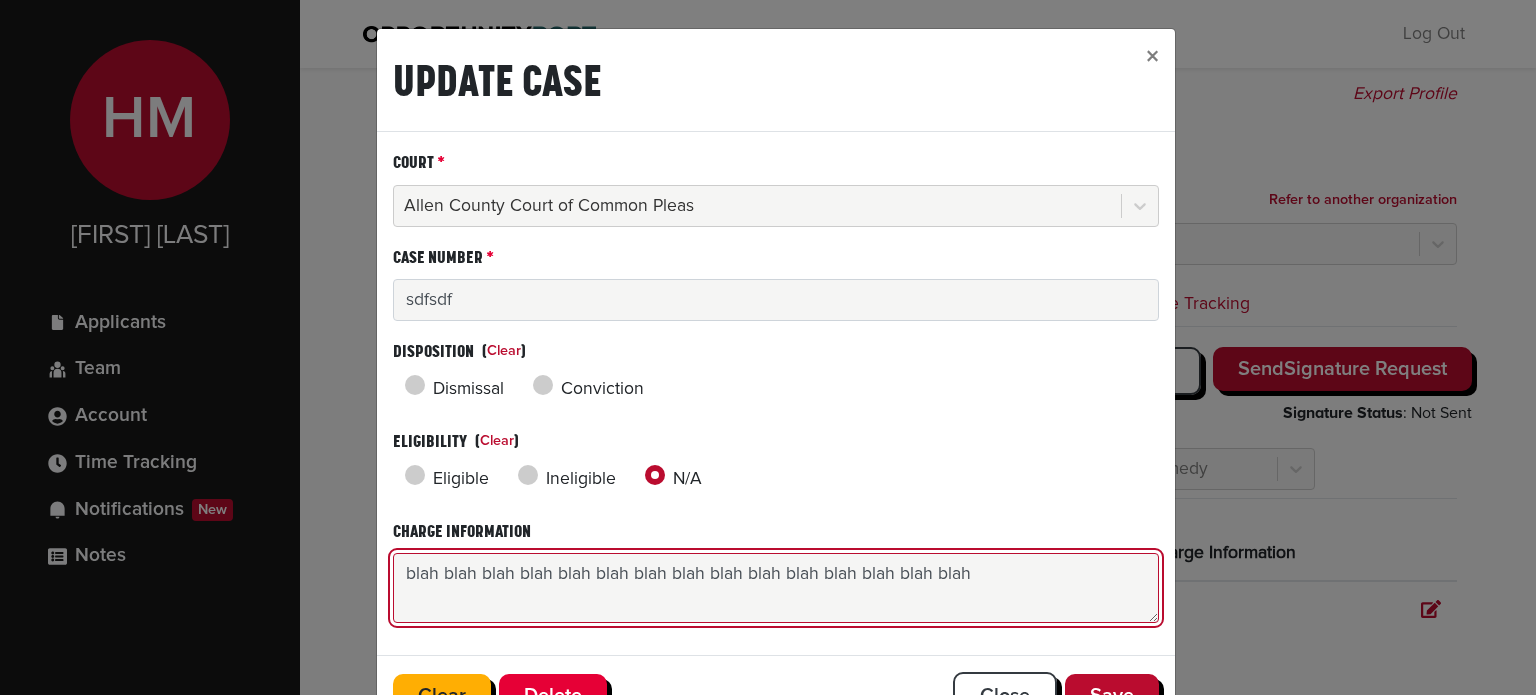 paste on "blah blah blah blah blah" 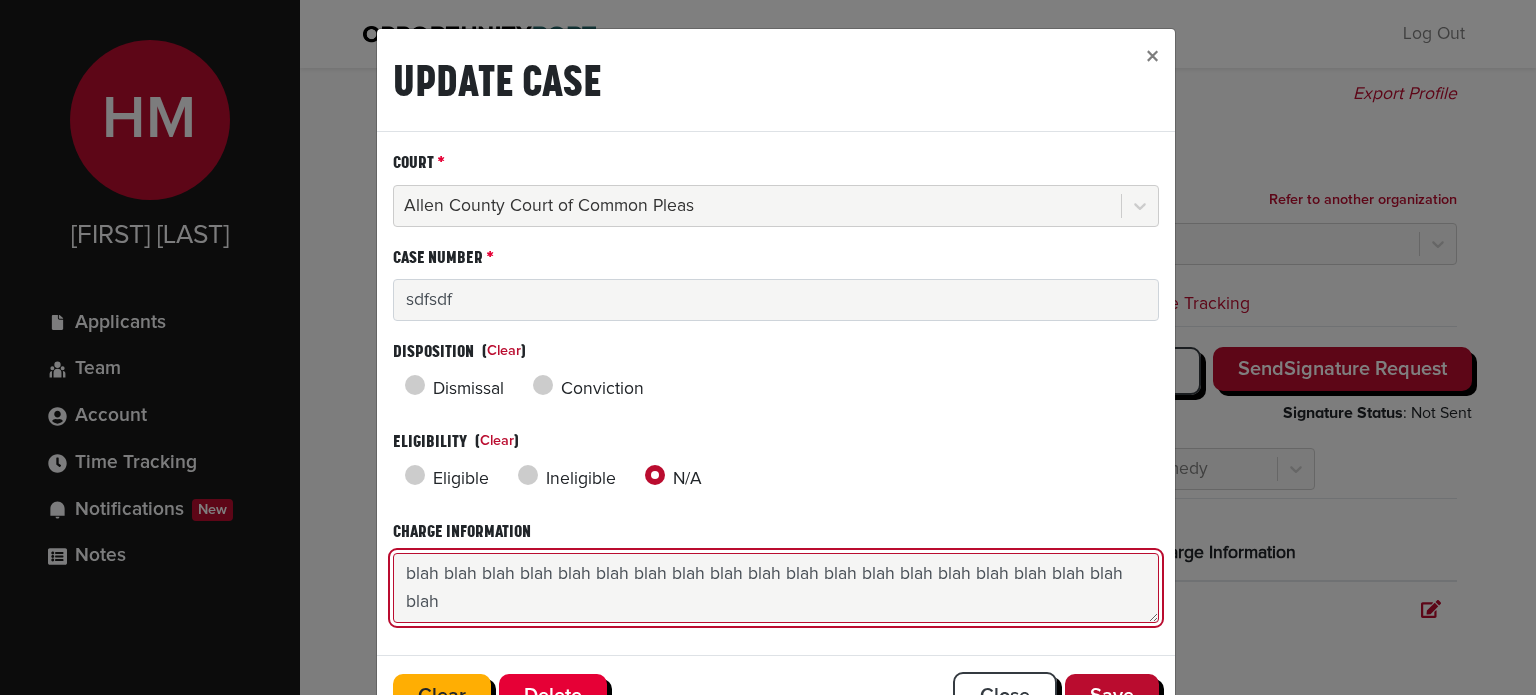 paste on "blah blah blah blah blah" 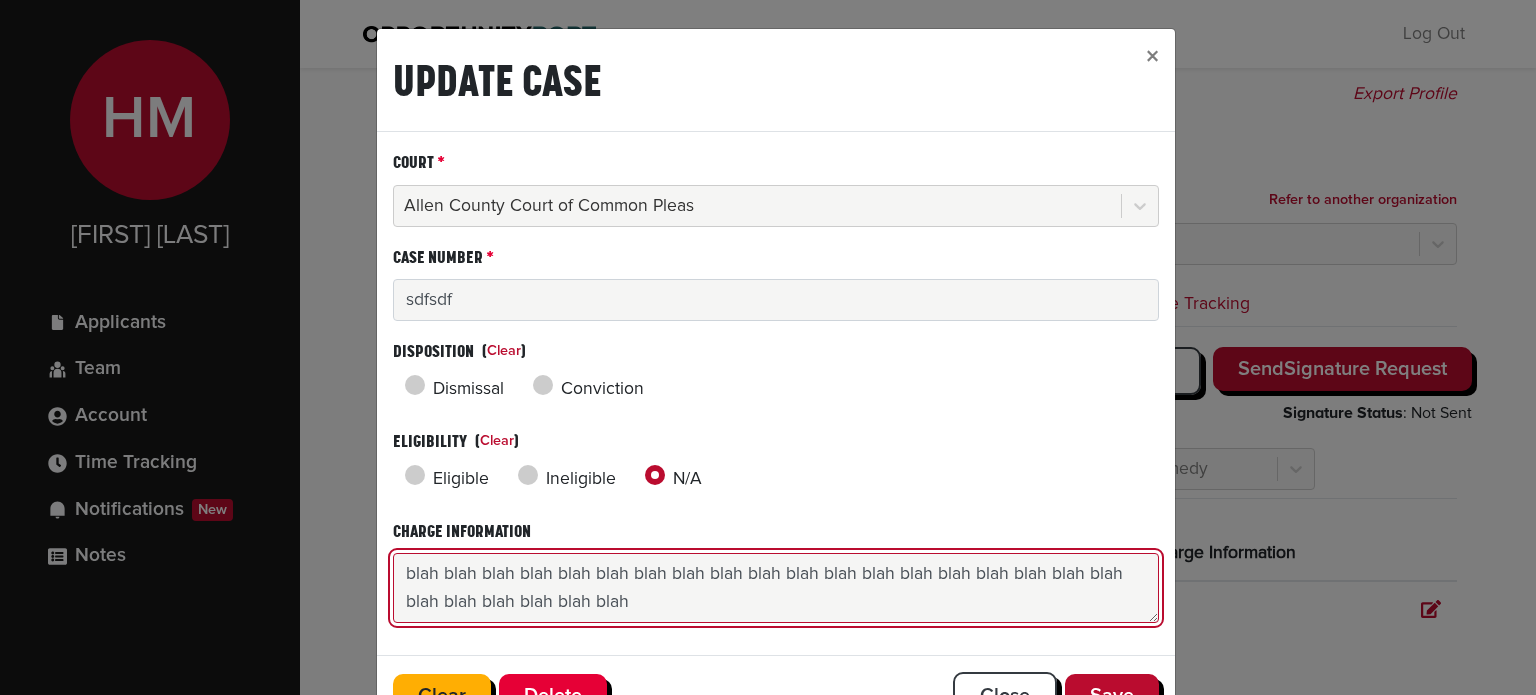 paste on "blah blah blah blah blah" 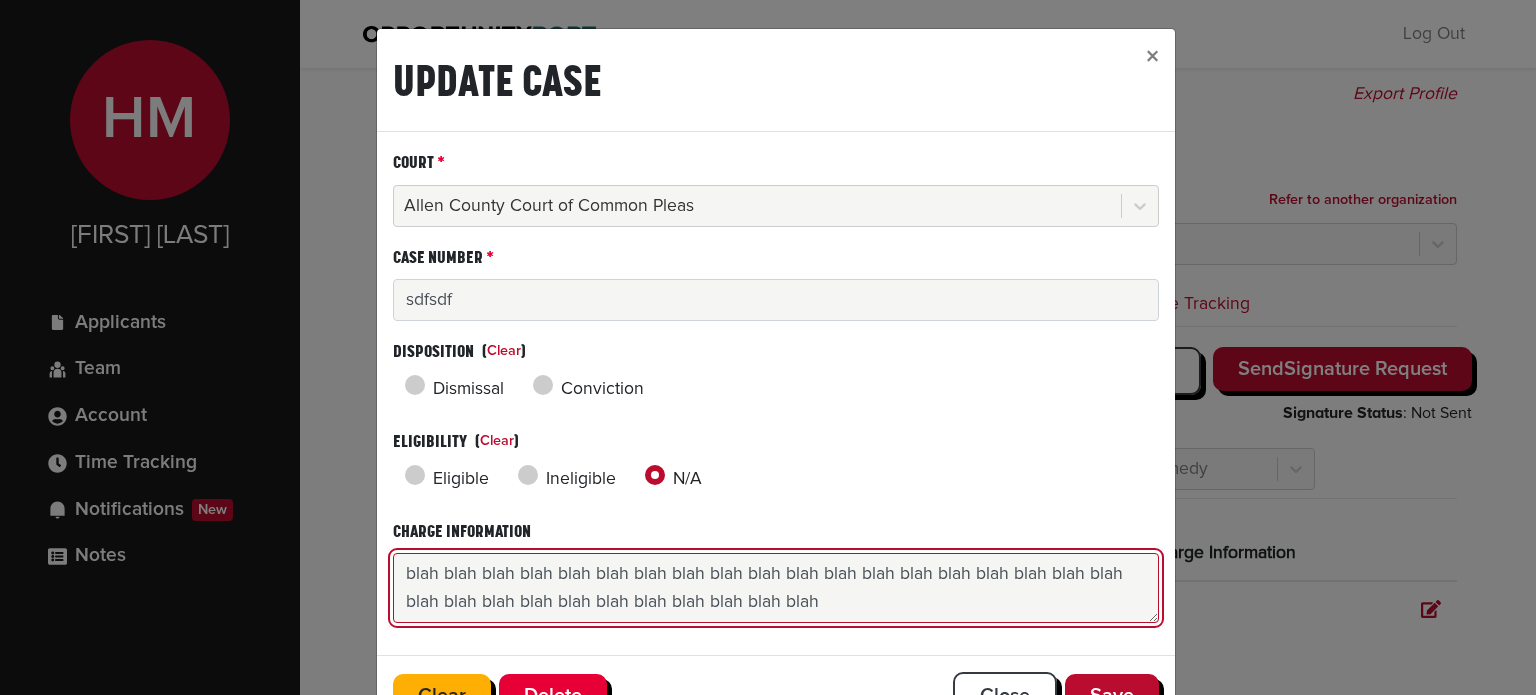paste on "blah blah blah blah blah" 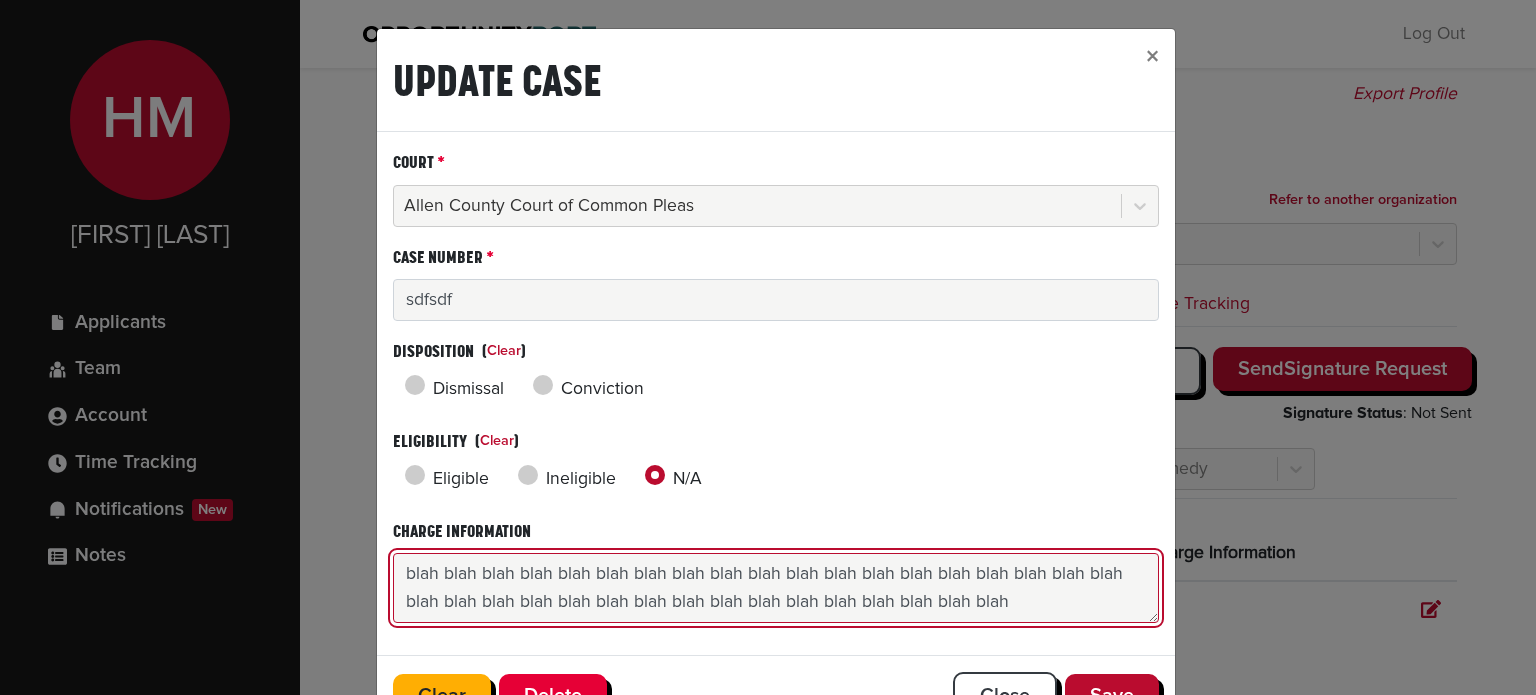 paste on "blah blah blah blah blah" 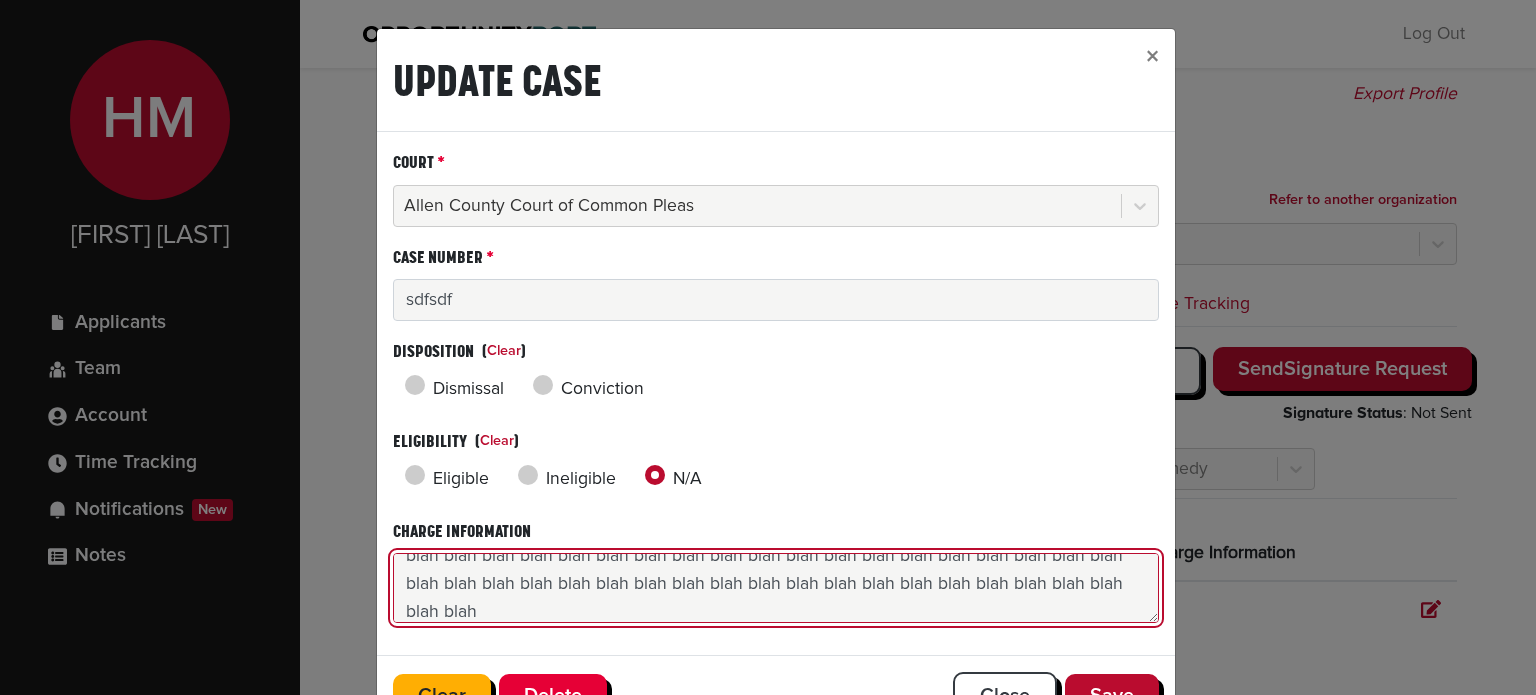 paste on "blah blah blah blah blah" 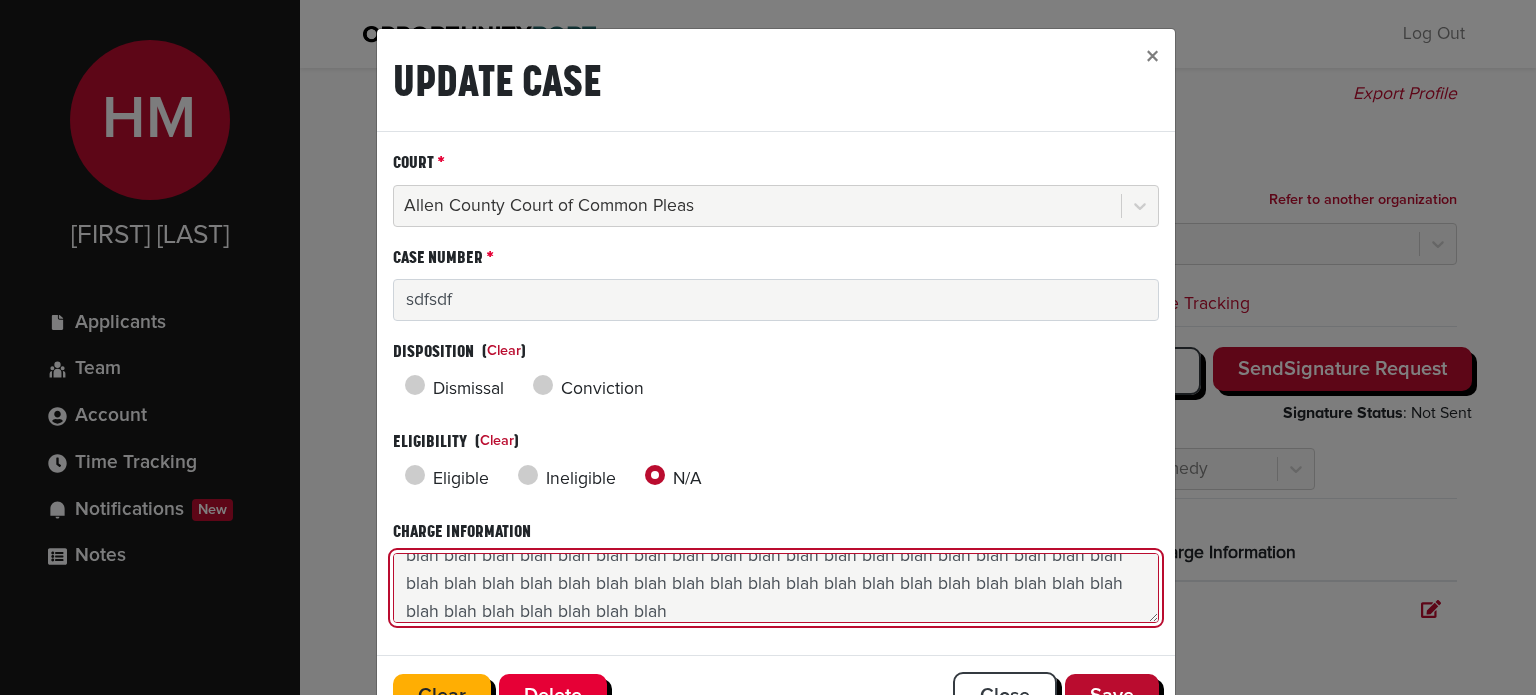 paste on "blah blah blah blah blah" 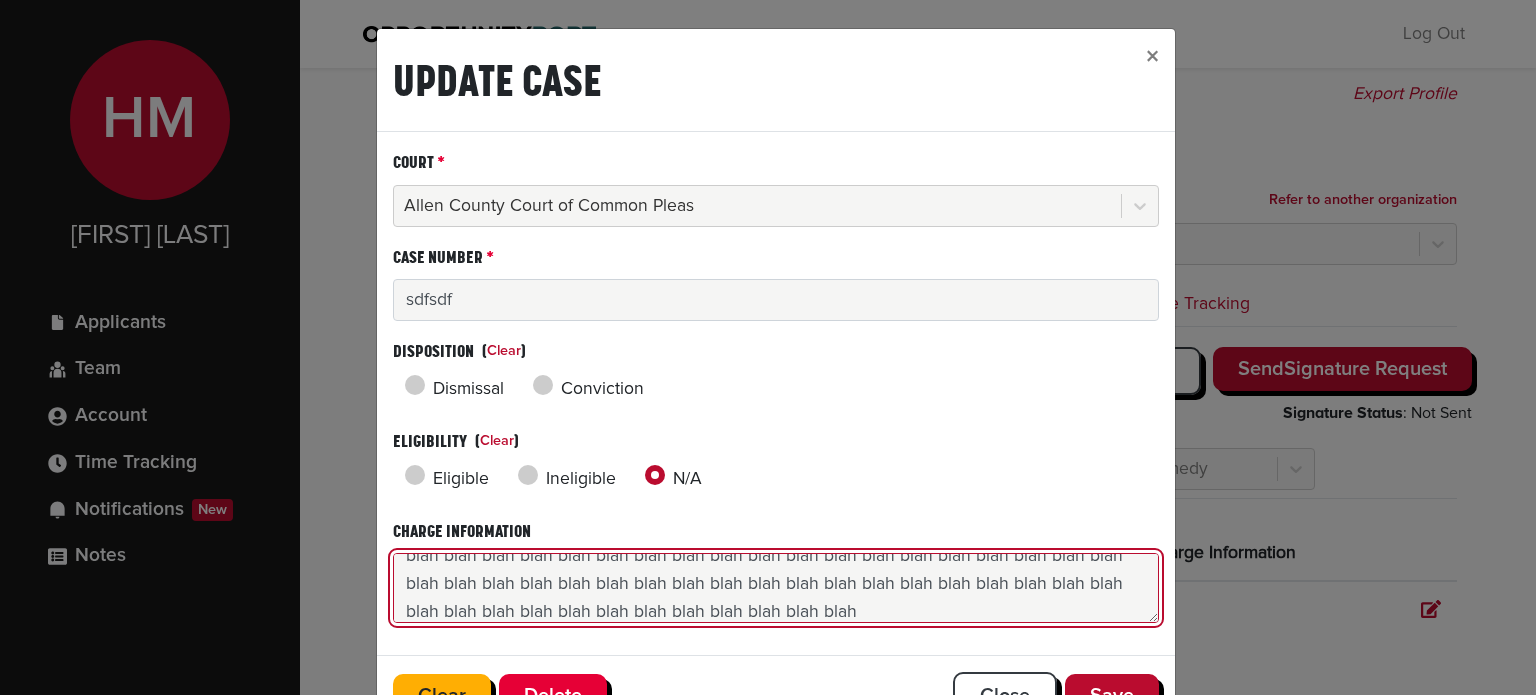 paste on "blah blah blah blah blah" 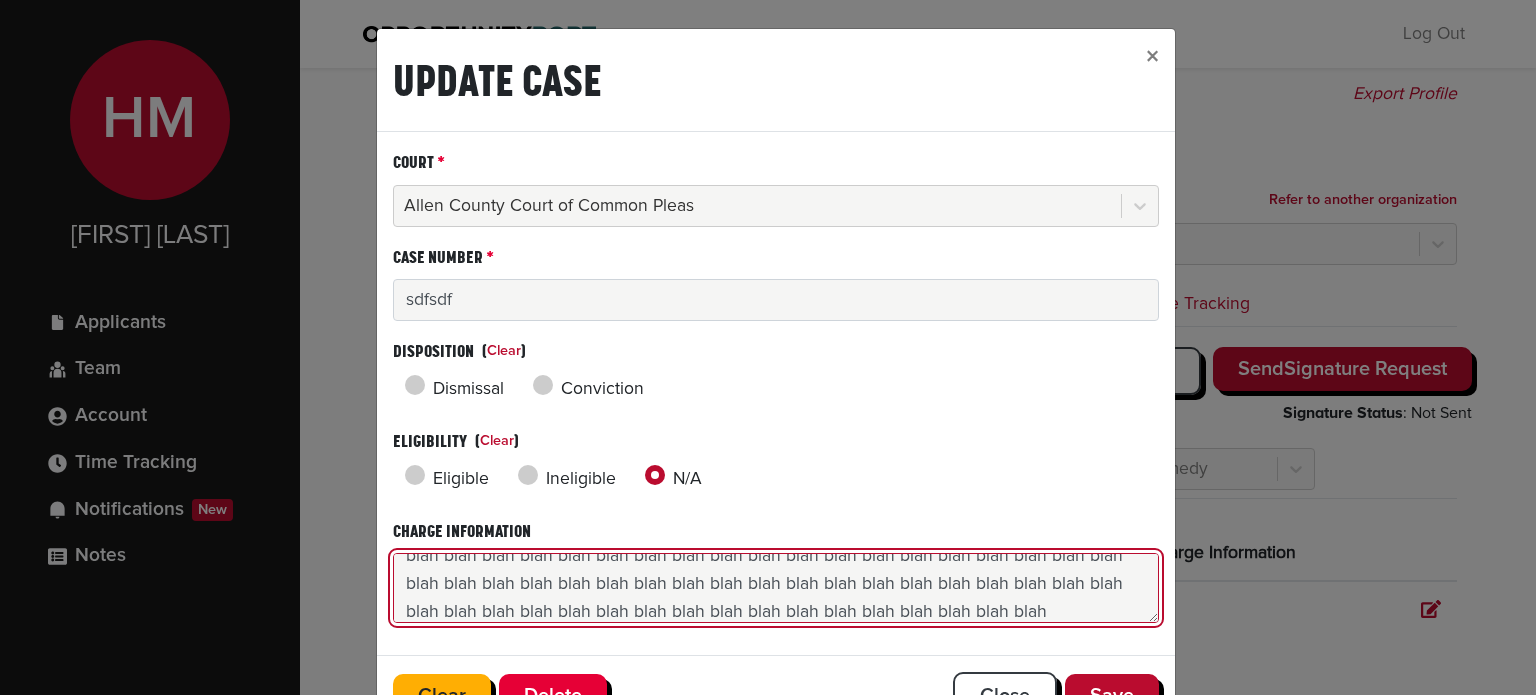 paste on "blah blah blah blah blah" 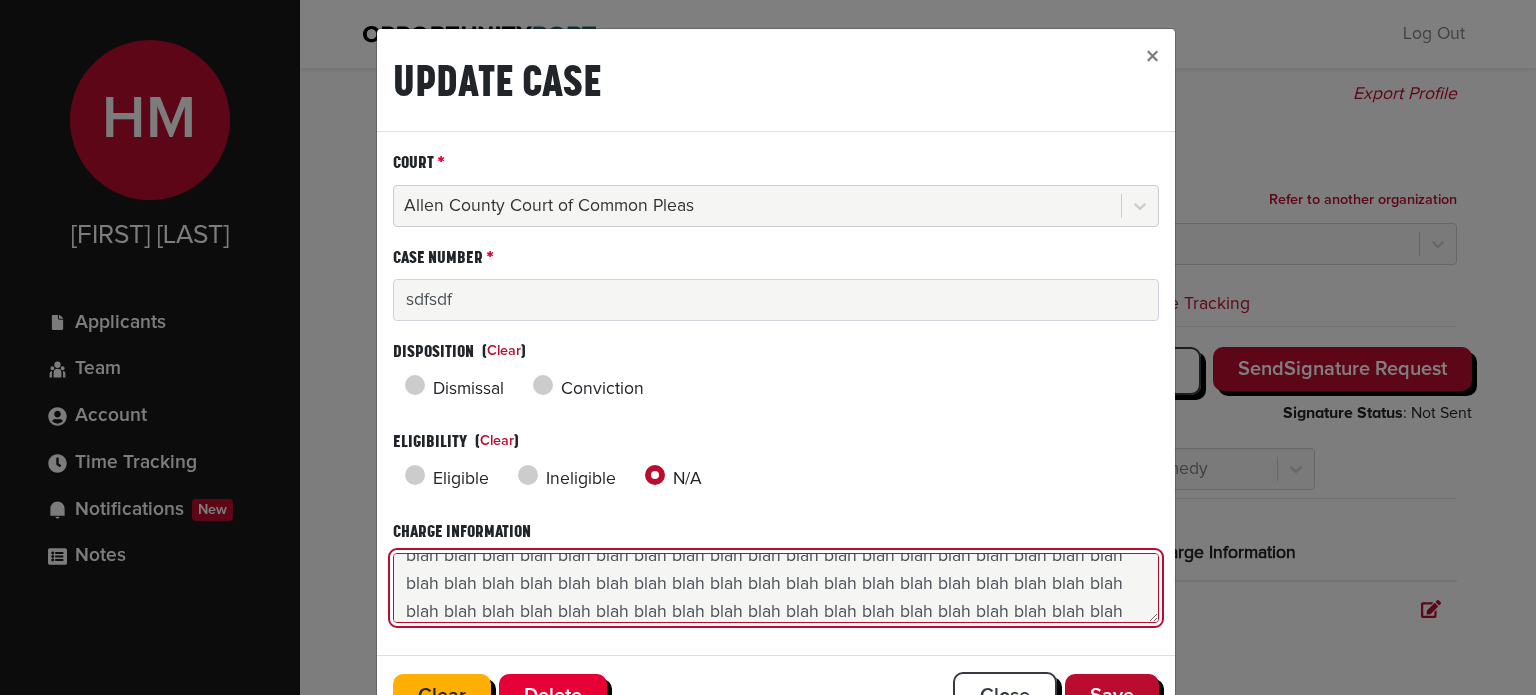 scroll, scrollTop: 46, scrollLeft: 0, axis: vertical 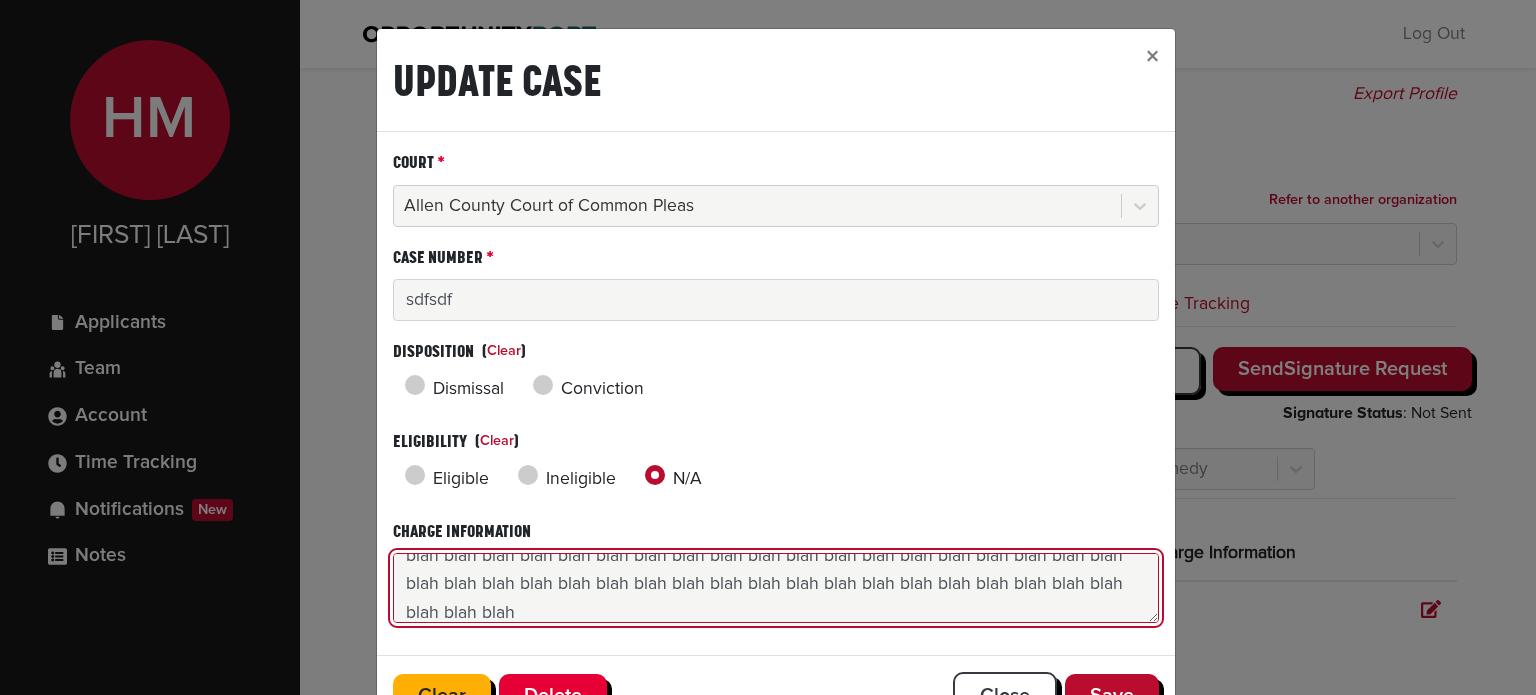 paste on "blah blah blah blah blah" 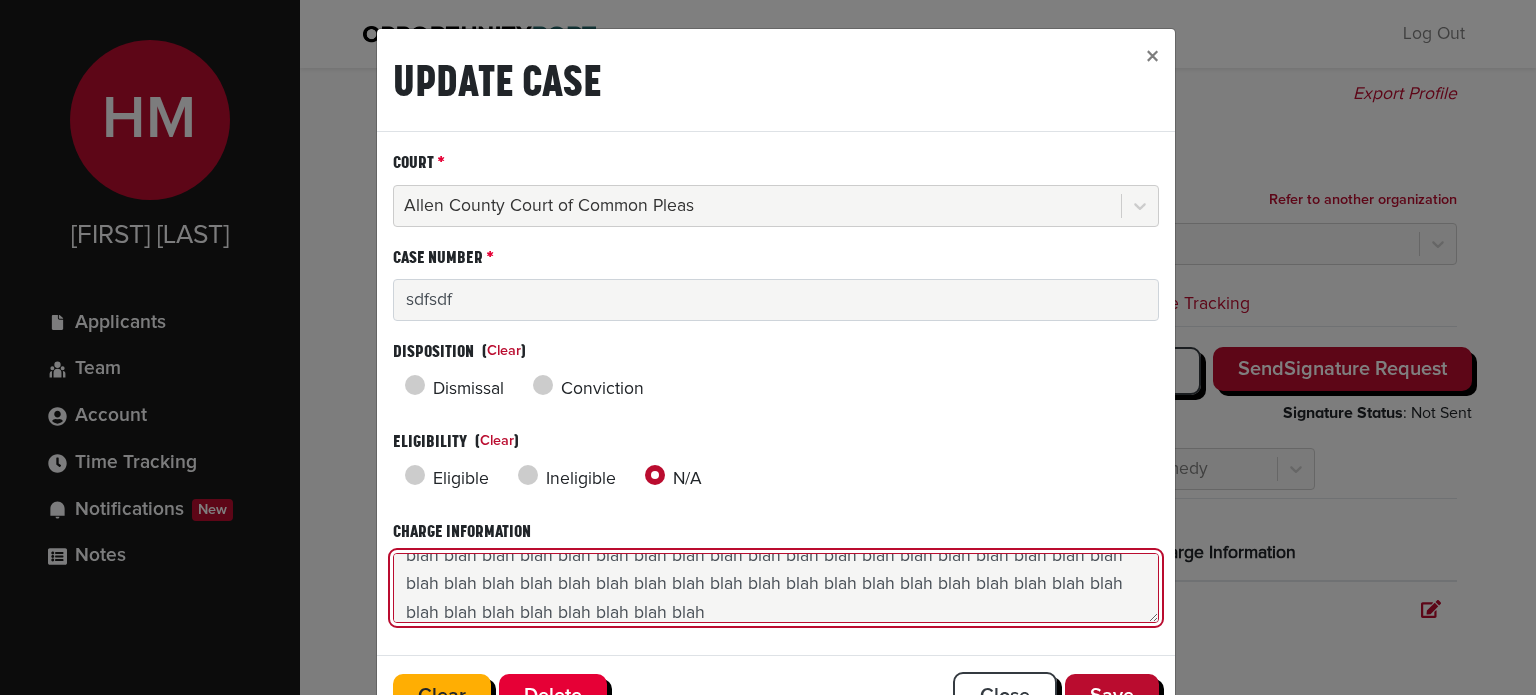 scroll, scrollTop: 54, scrollLeft: 0, axis: vertical 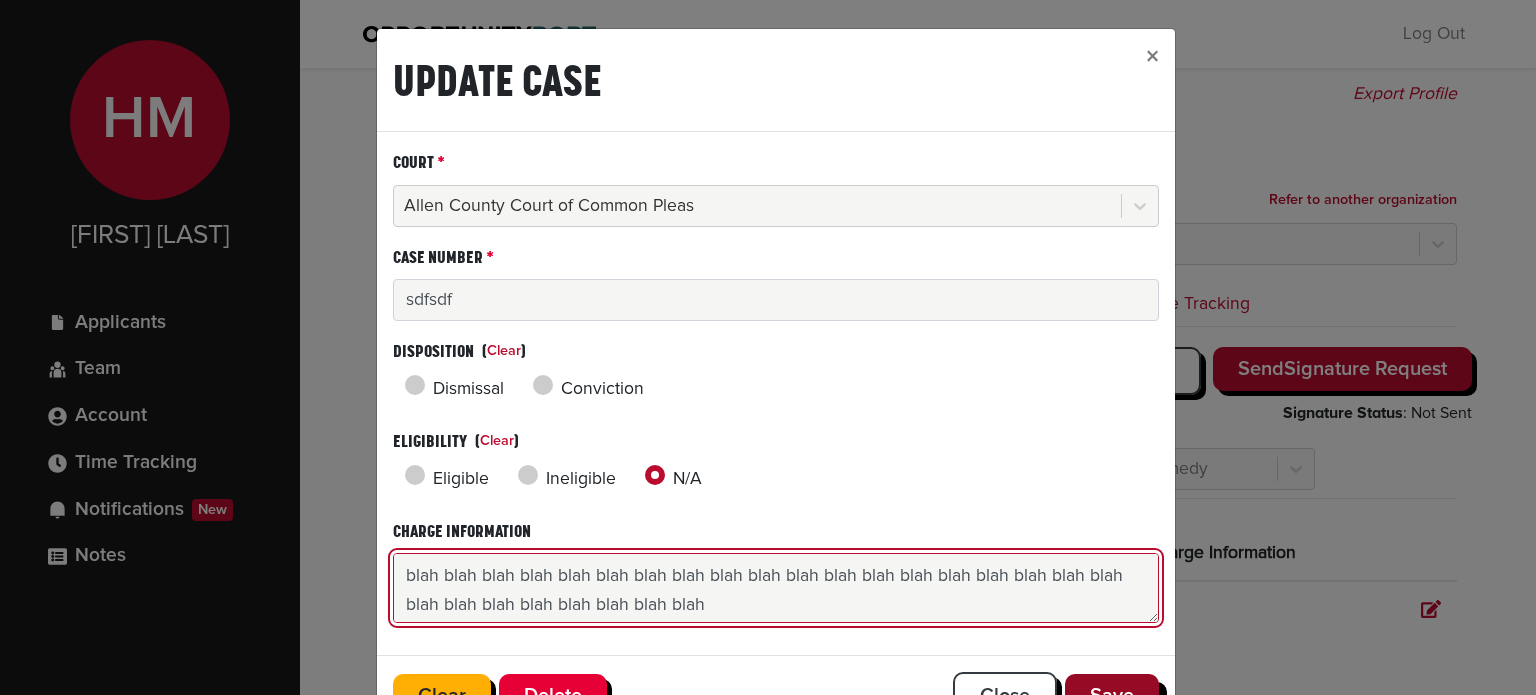 type on "blah blah blah blah blah blah blah blah blah blah blah blah blah blah blah blah blah blah blah blah blah blah blah blah blah blah blah blah blah blah blah blah blah blah blah blah blah blah blah blah blah blah blah blah blah blah blah blah blah blah blah blah blah blah blah blah blah blah blah blah blah blah blah blah blah" 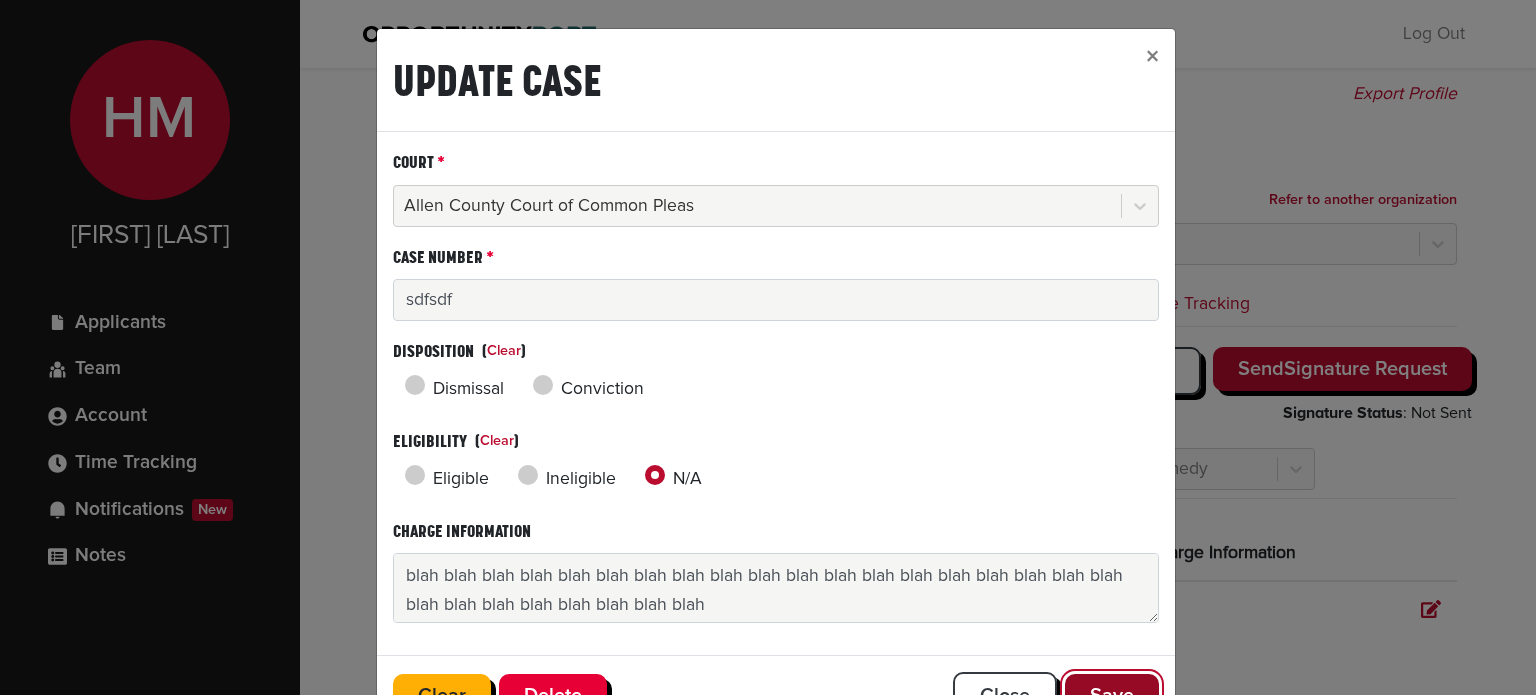 click on "Save" at bounding box center [1112, 696] 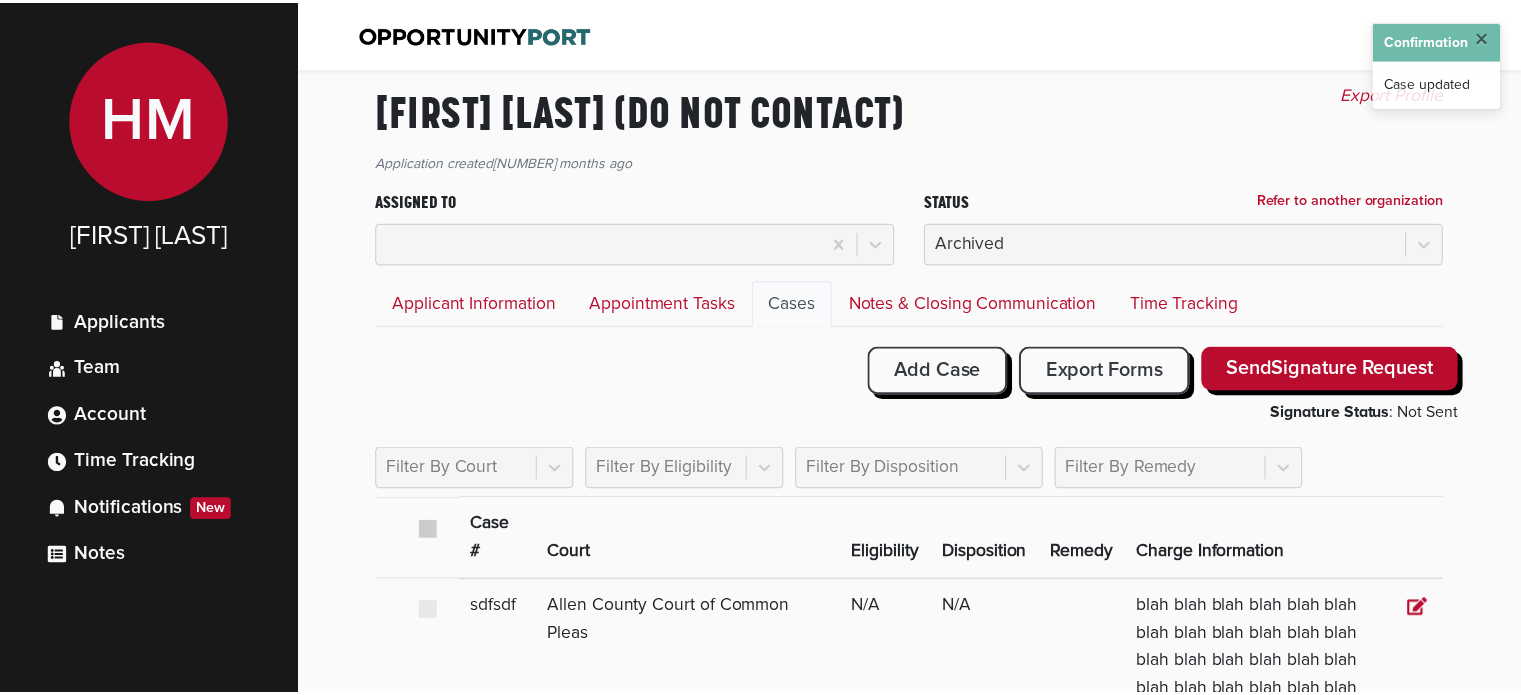 scroll, scrollTop: 0, scrollLeft: 0, axis: both 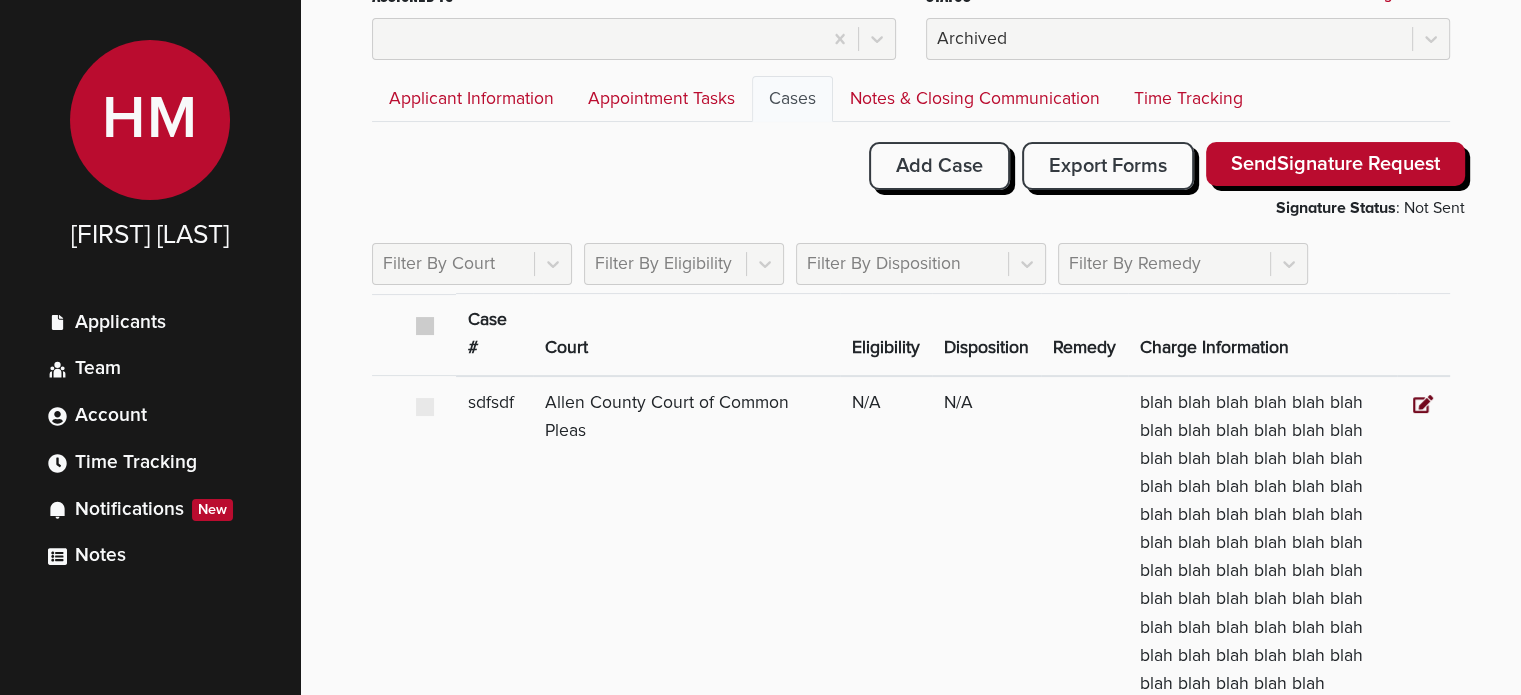 click at bounding box center (1423, 404) 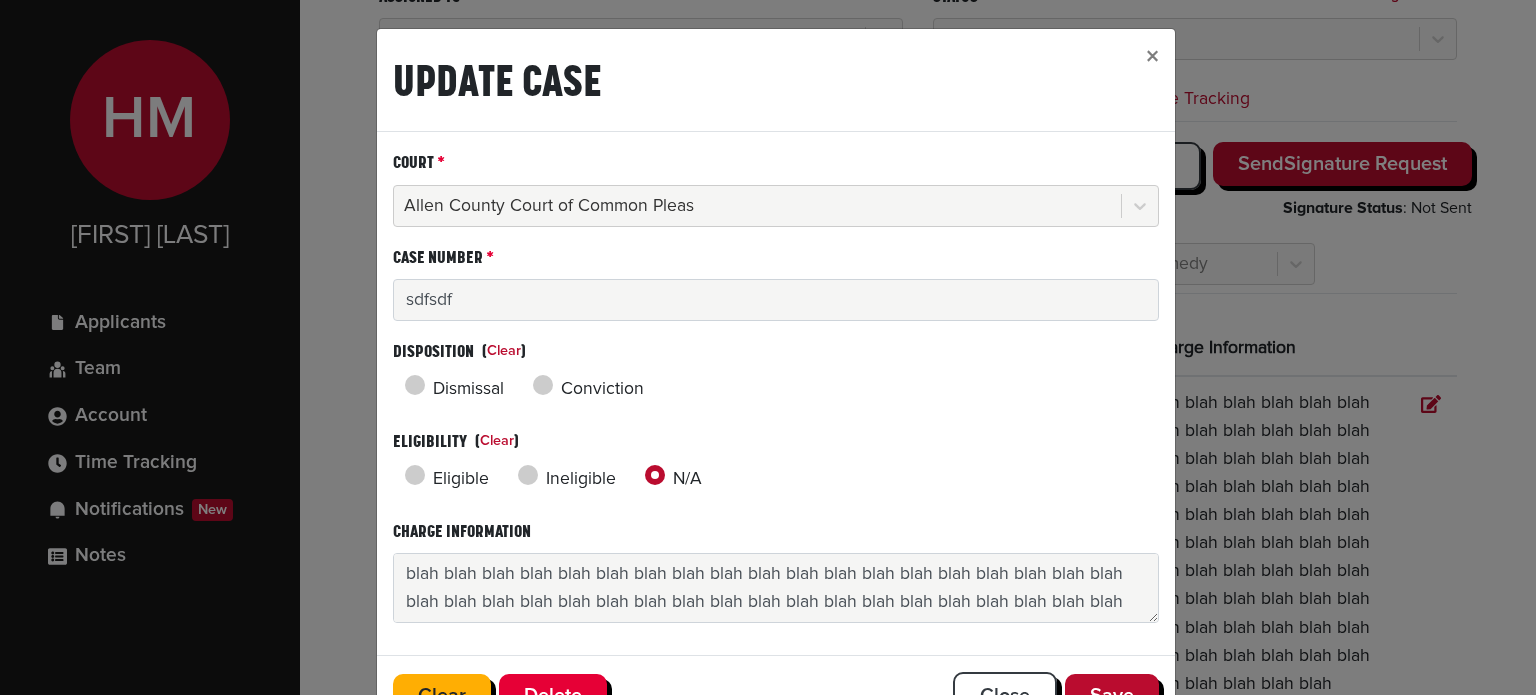 click at bounding box center [415, 475] 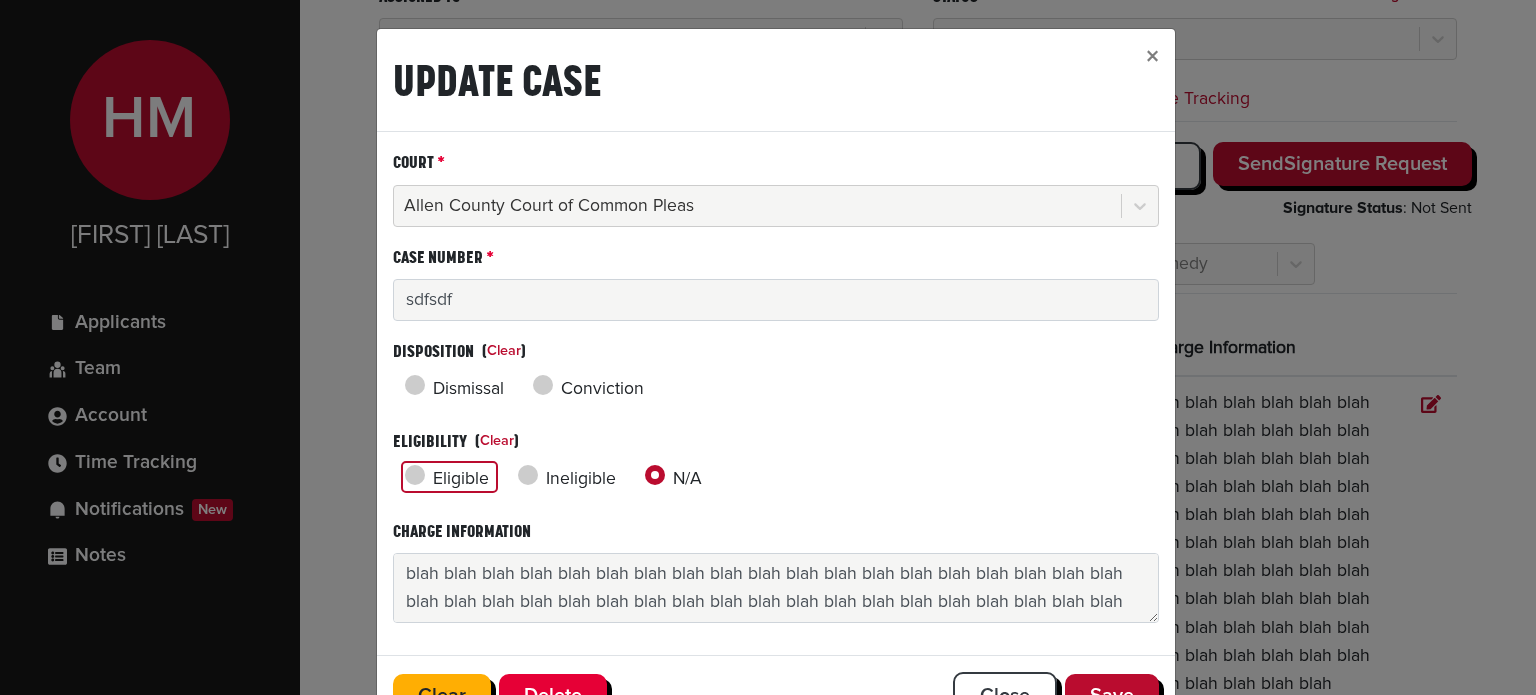 click on "Eligible" at bounding box center (489, 484) 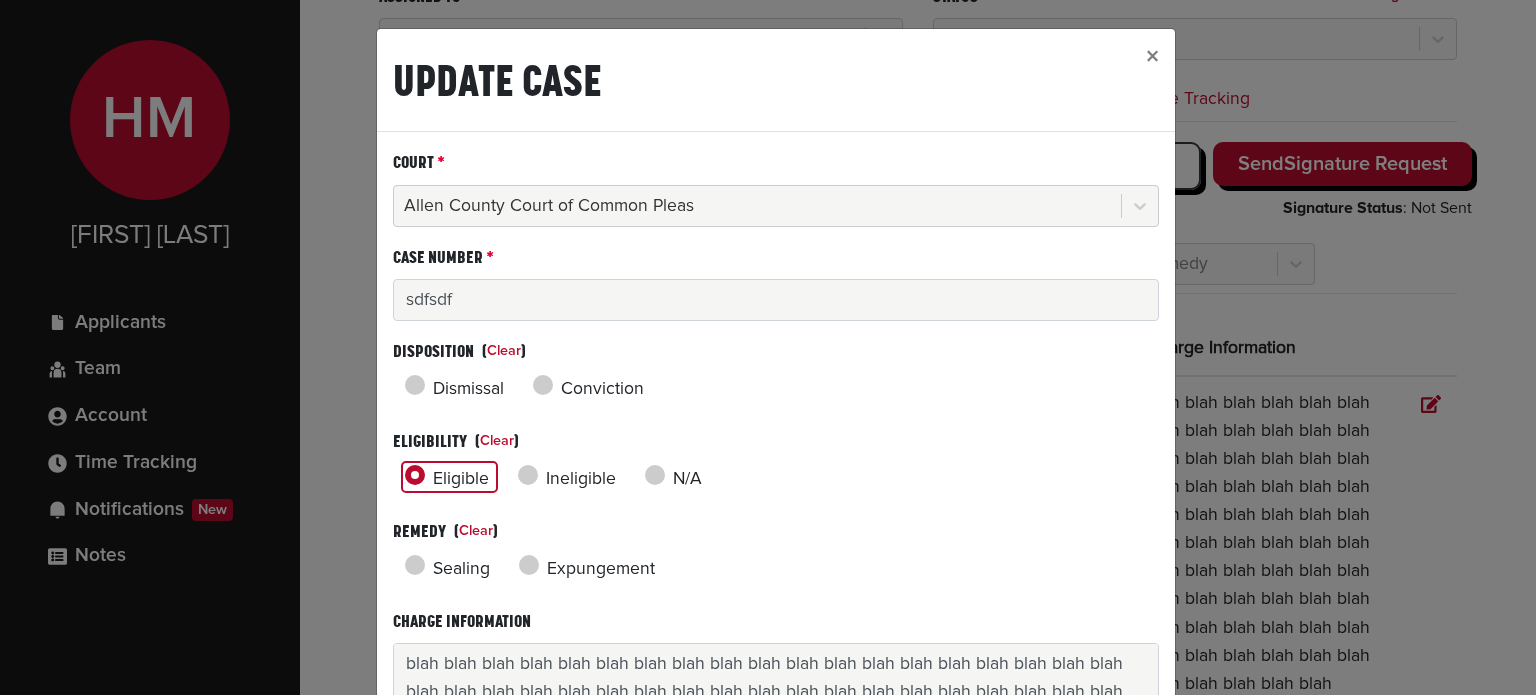 scroll, scrollTop: 149, scrollLeft: 0, axis: vertical 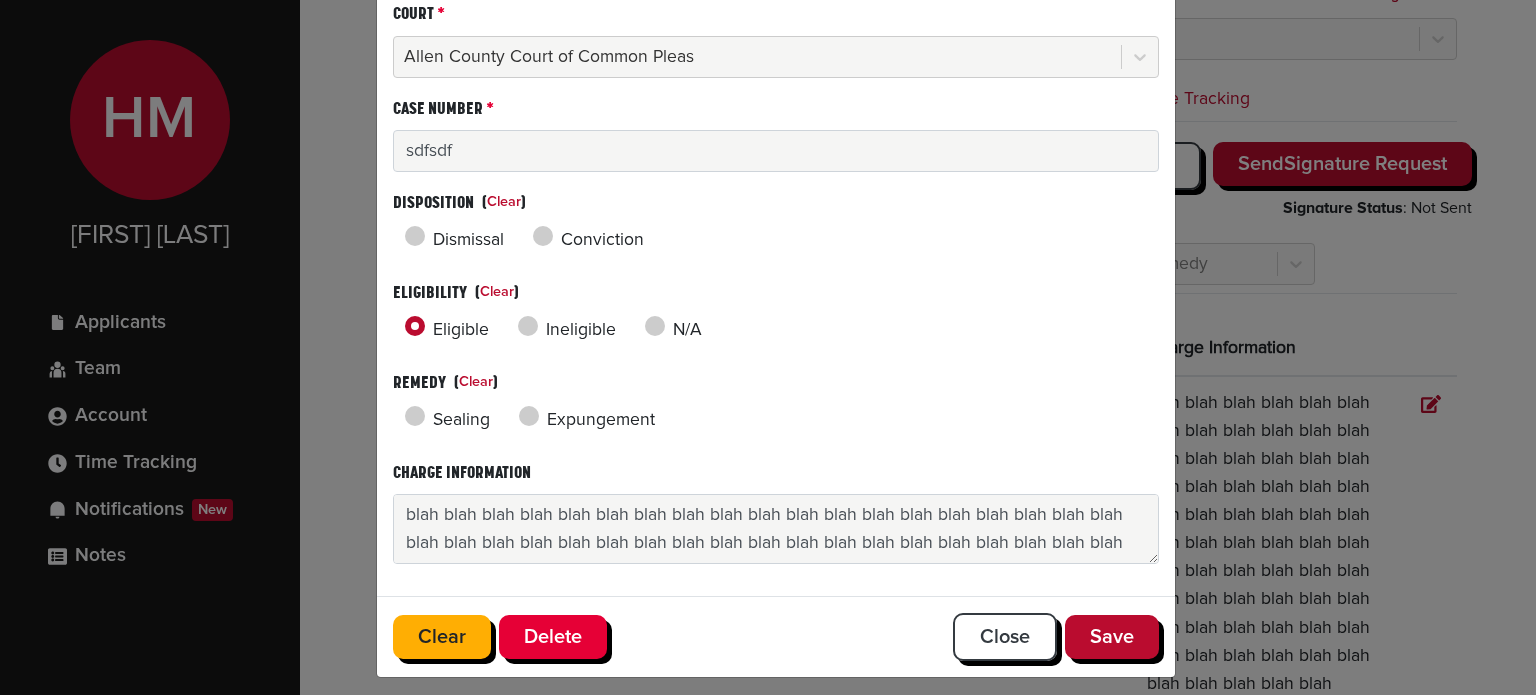 click at bounding box center (415, 416) 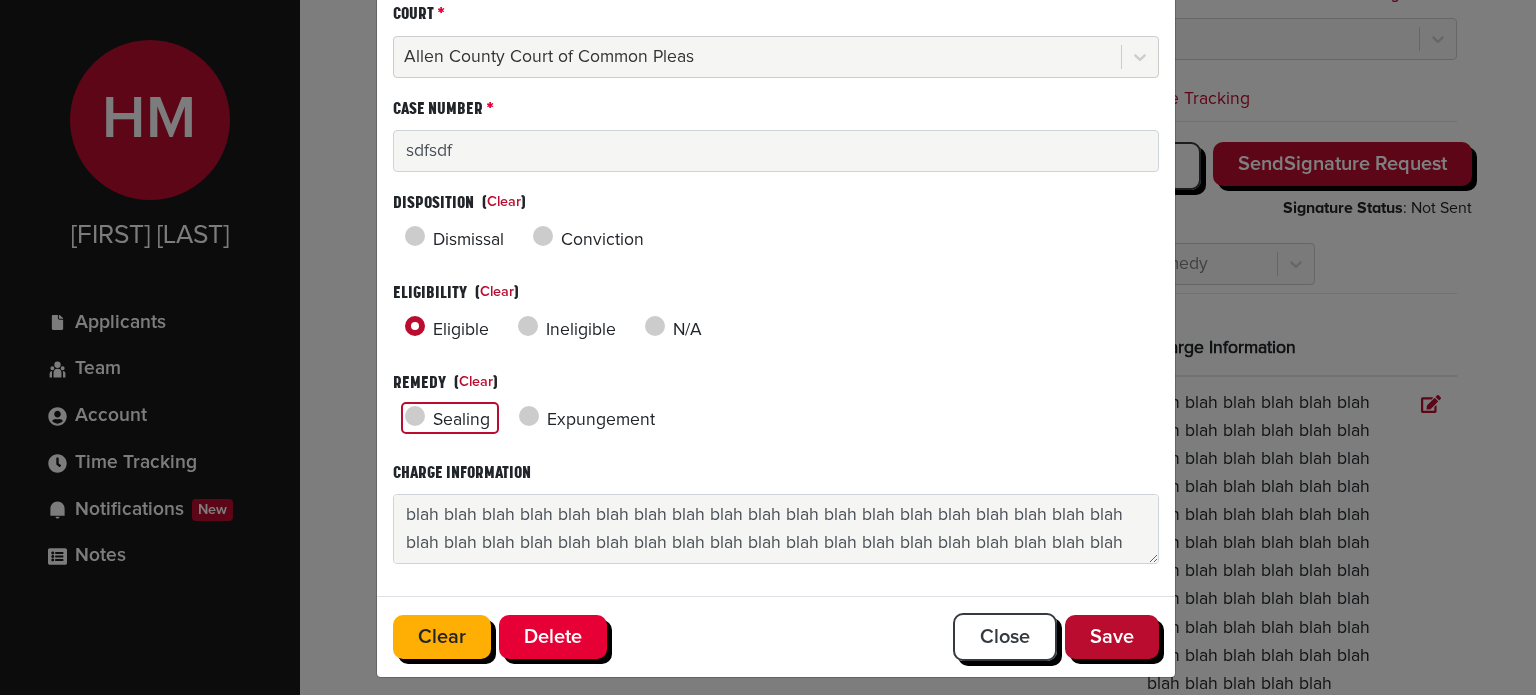 click on "Sealing" at bounding box center [490, 425] 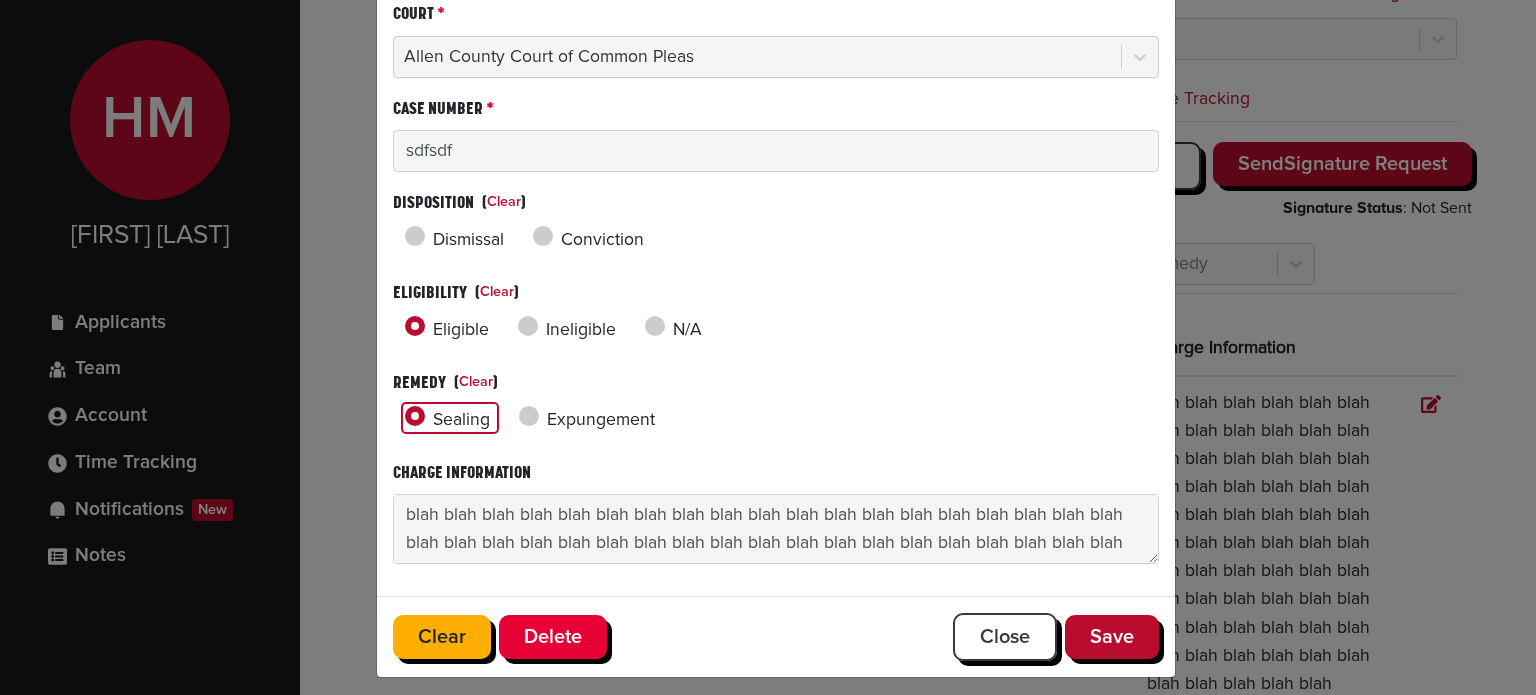 scroll, scrollTop: 56, scrollLeft: 0, axis: vertical 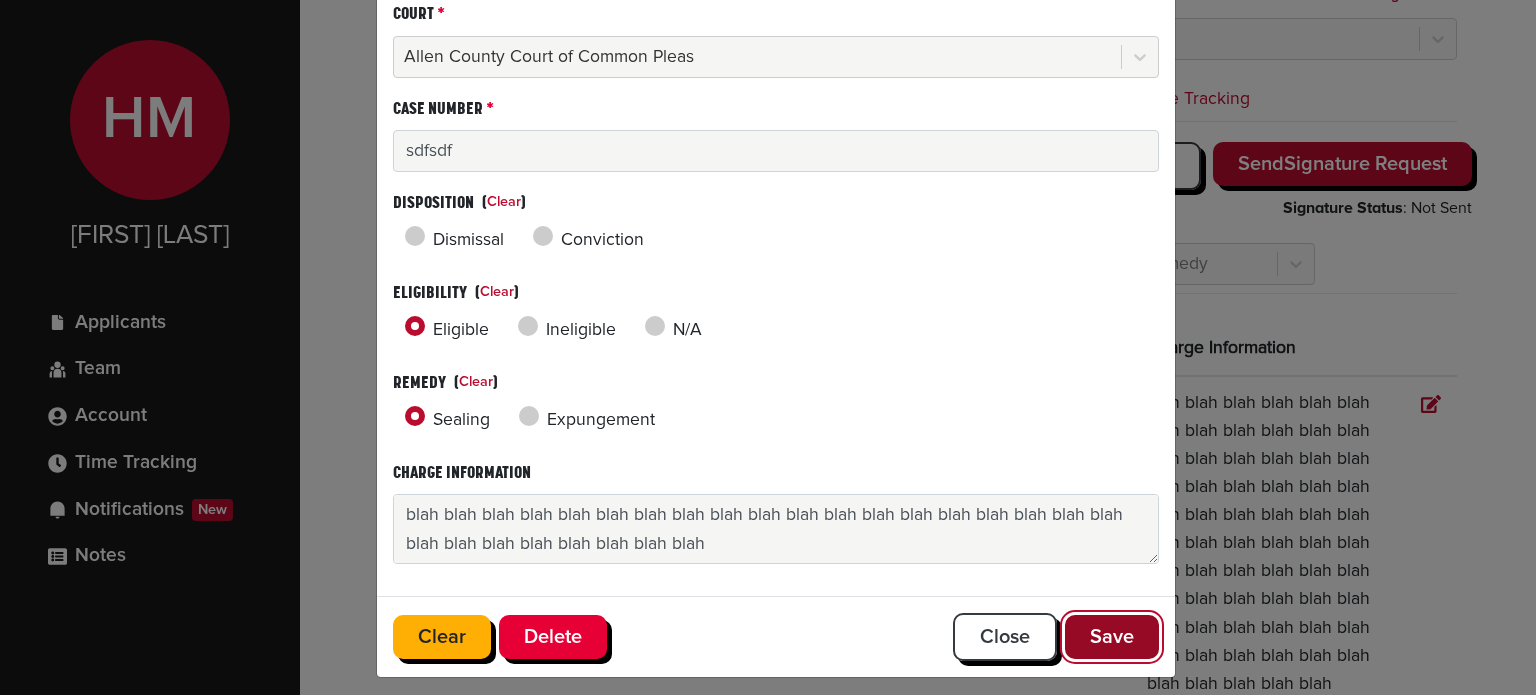 click on "Save" at bounding box center (1112, 637) 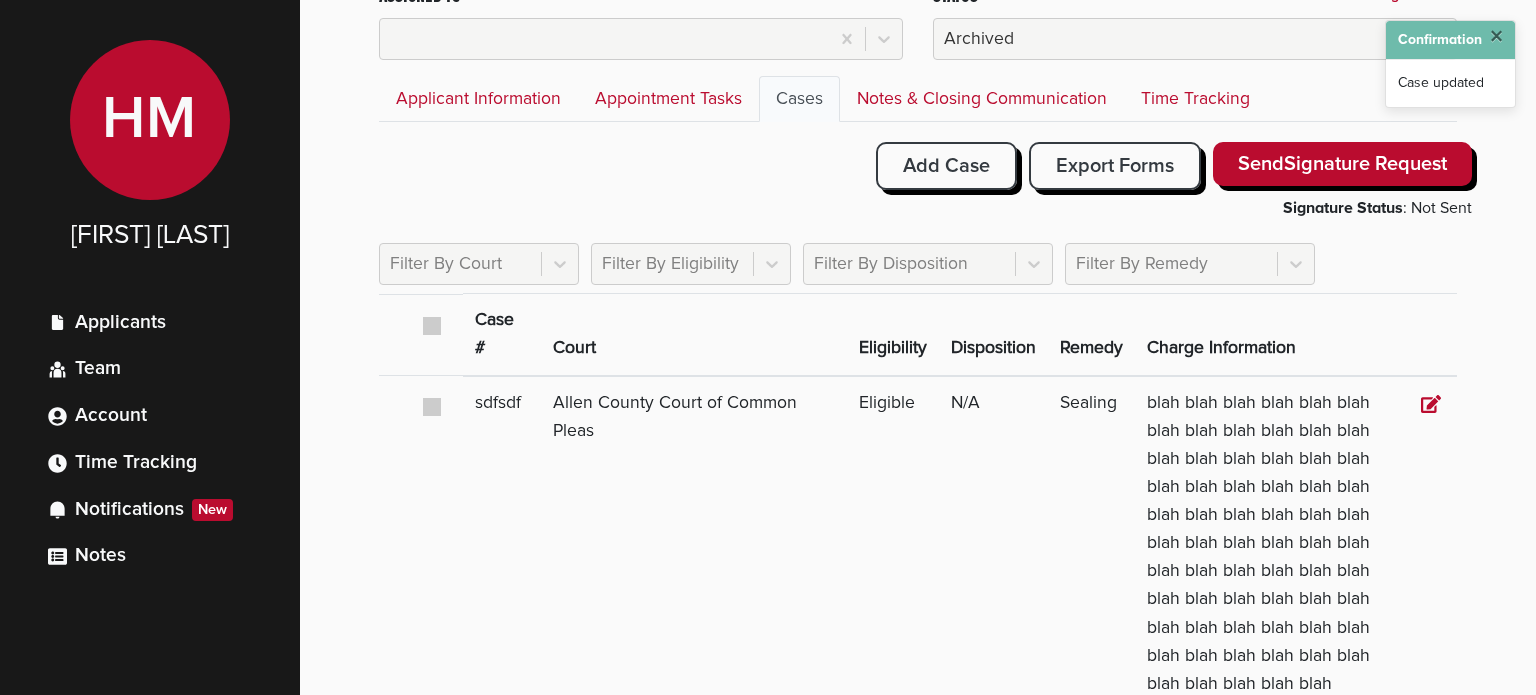 scroll, scrollTop: 0, scrollLeft: 0, axis: both 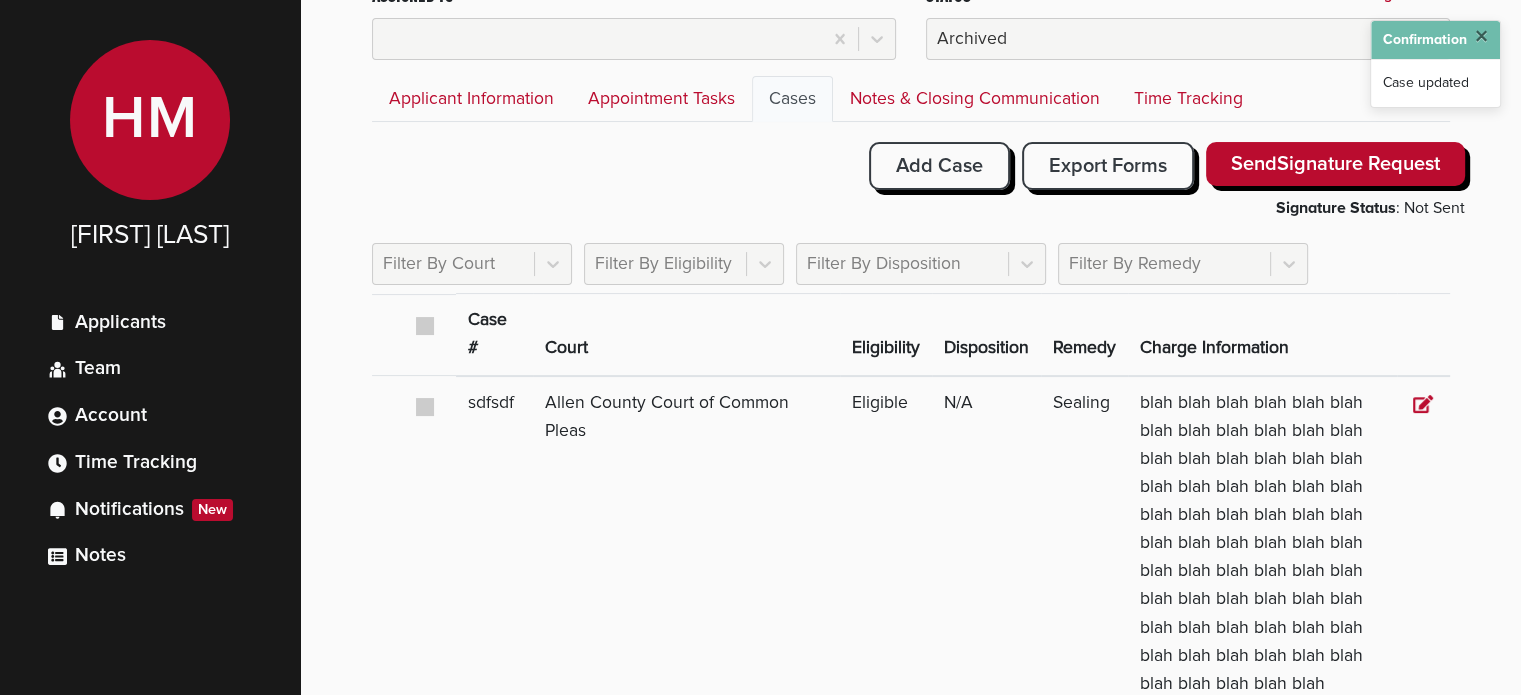 click on "Add Case Export Forms Send  Signature Request Signature Status :   Not Sent" at bounding box center [1167, 182] 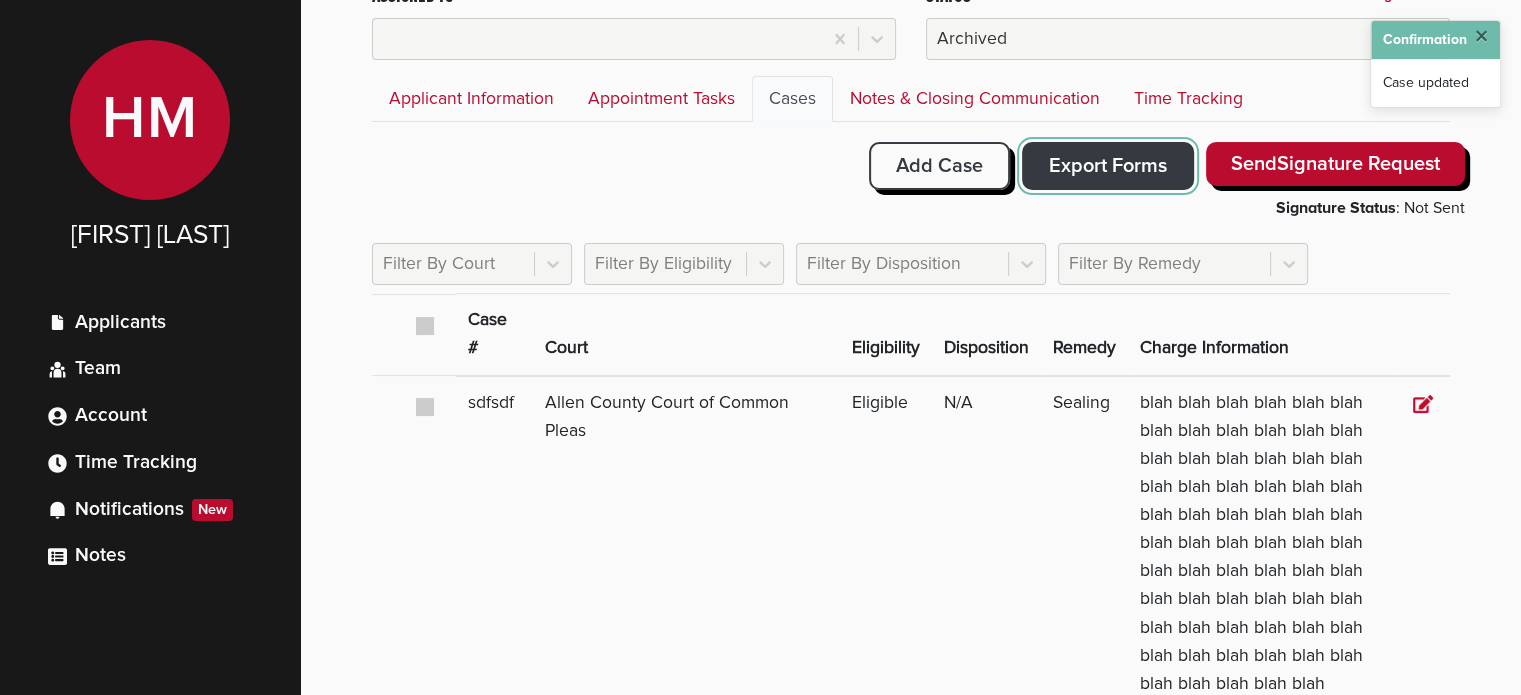 click on "Export Forms" at bounding box center [1108, 166] 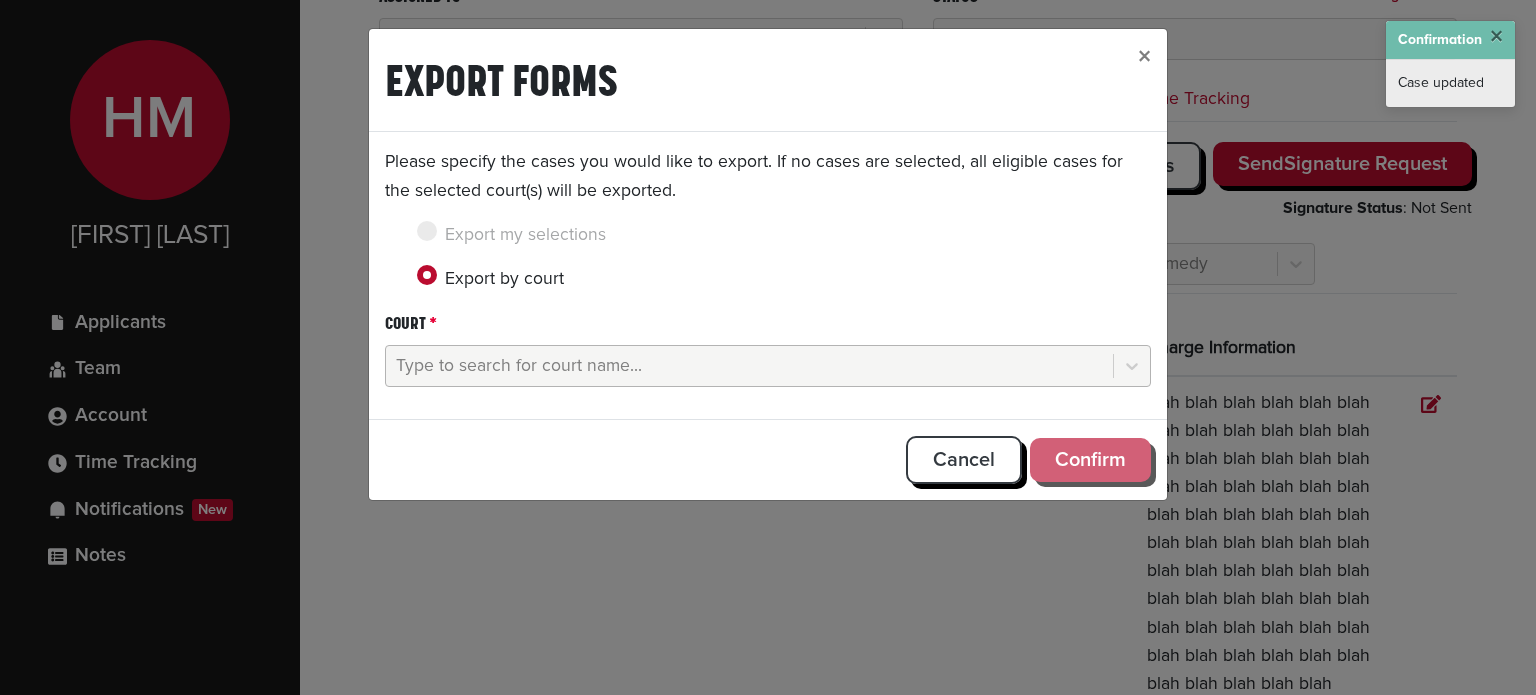 click on "Type to search for court name..." at bounding box center [749, 366] 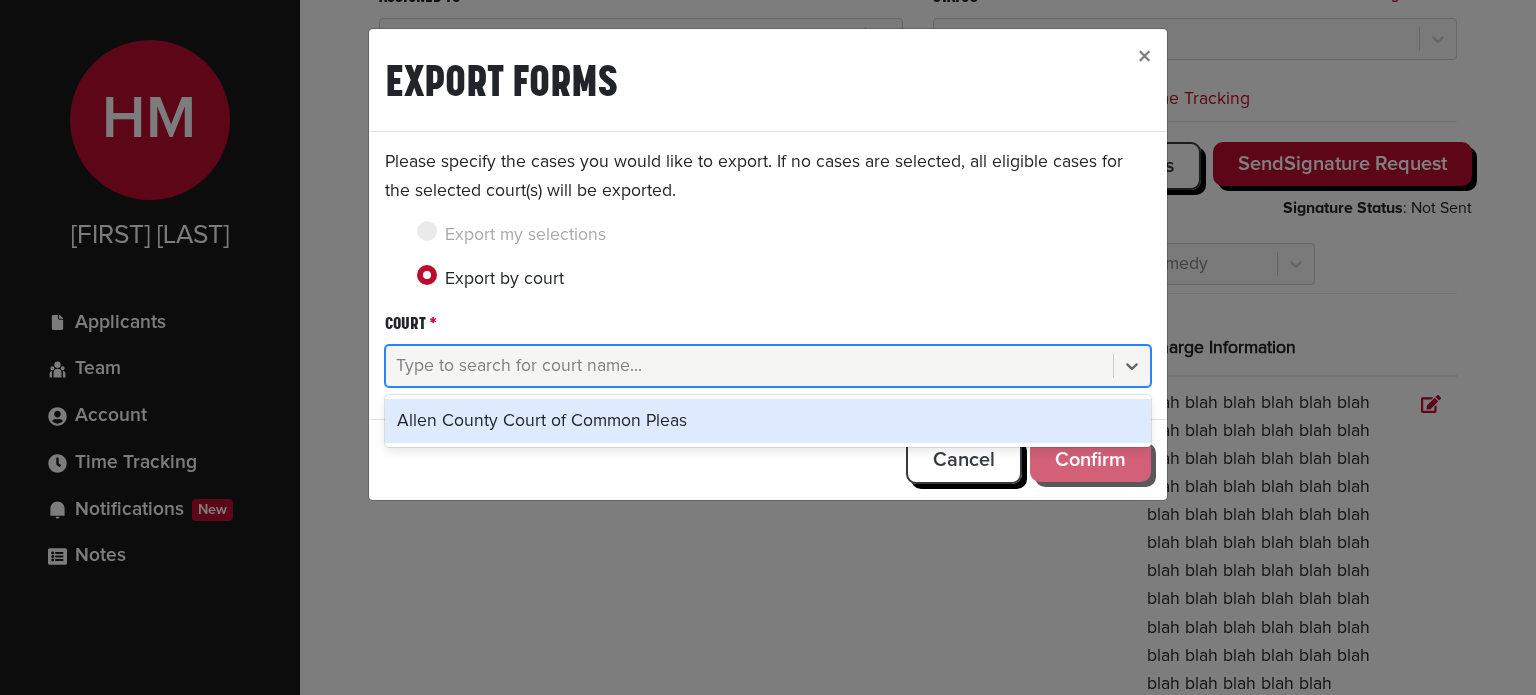 click on "Allen County Court of Common Pleas" at bounding box center [768, 421] 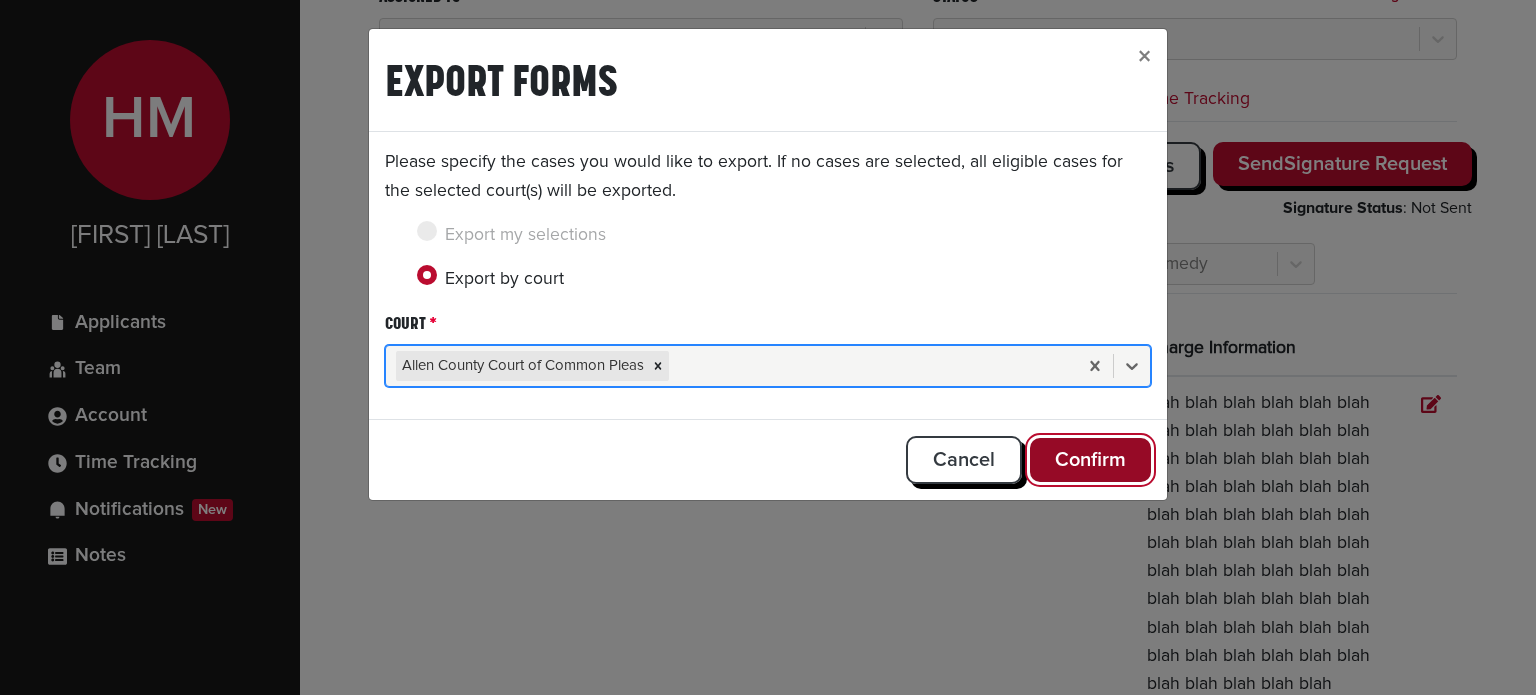 click on "Confirm" at bounding box center (1090, 460) 